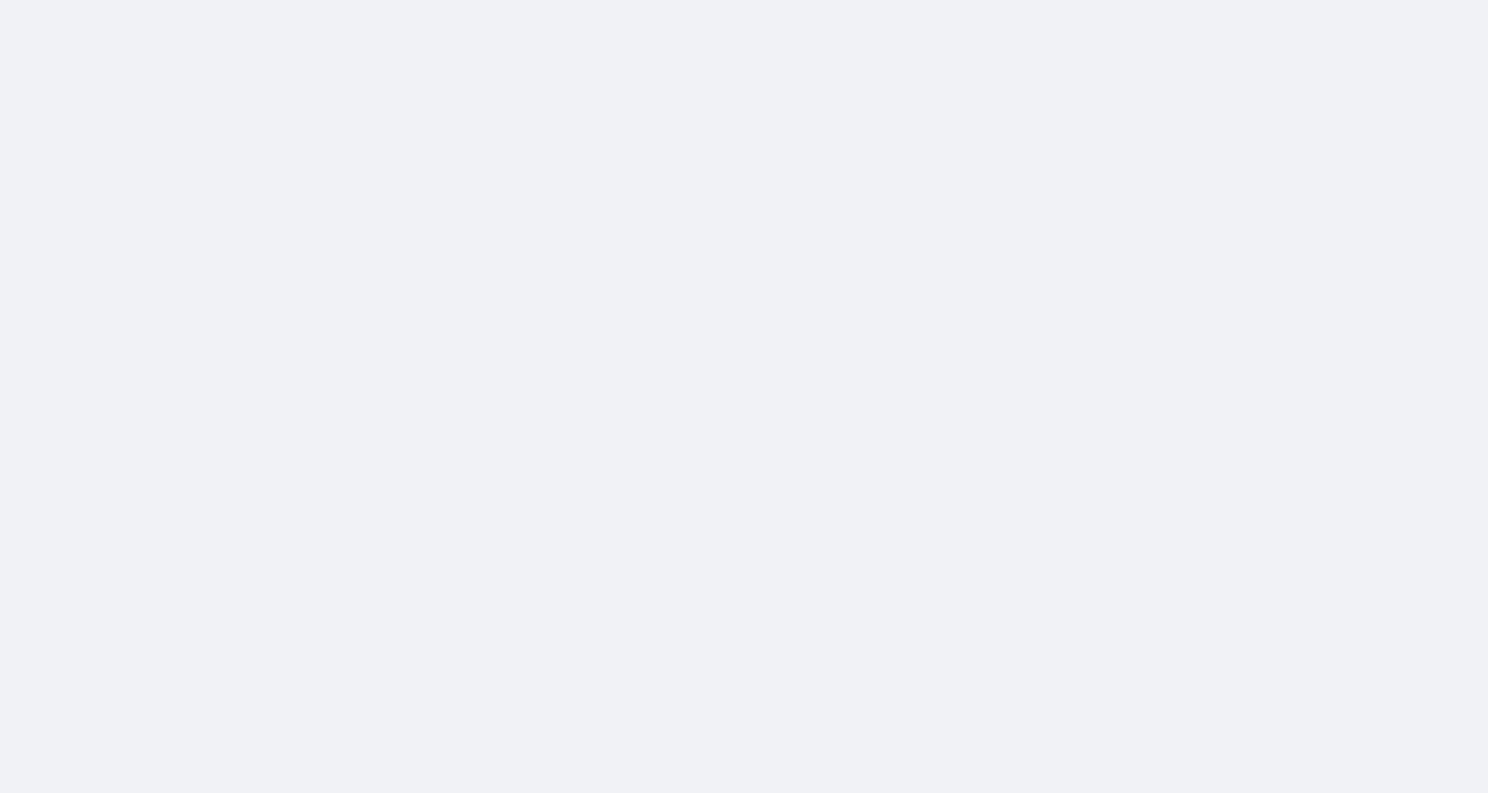 scroll, scrollTop: 0, scrollLeft: 0, axis: both 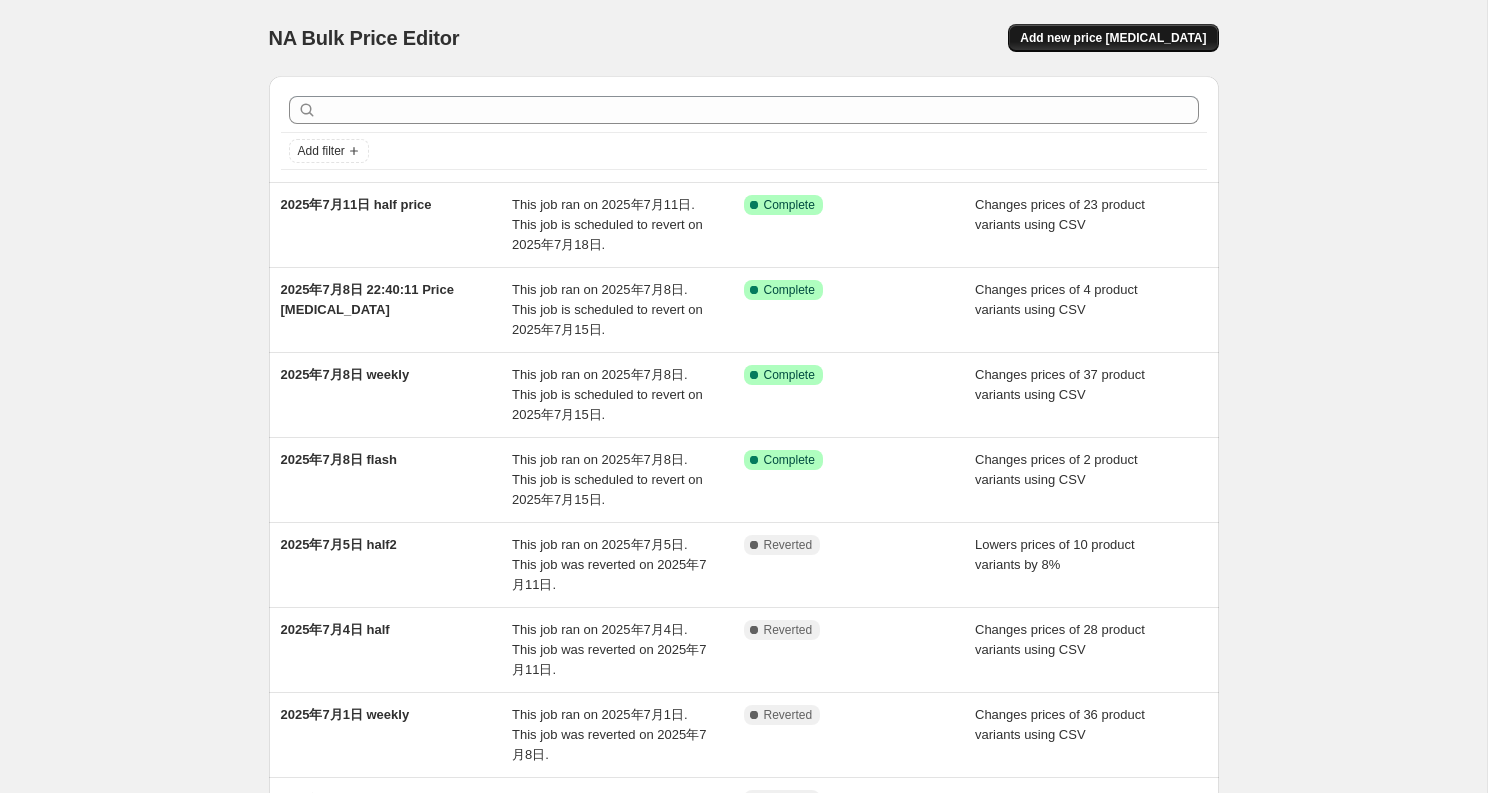 click on "Add new price [MEDICAL_DATA]" at bounding box center (1113, 38) 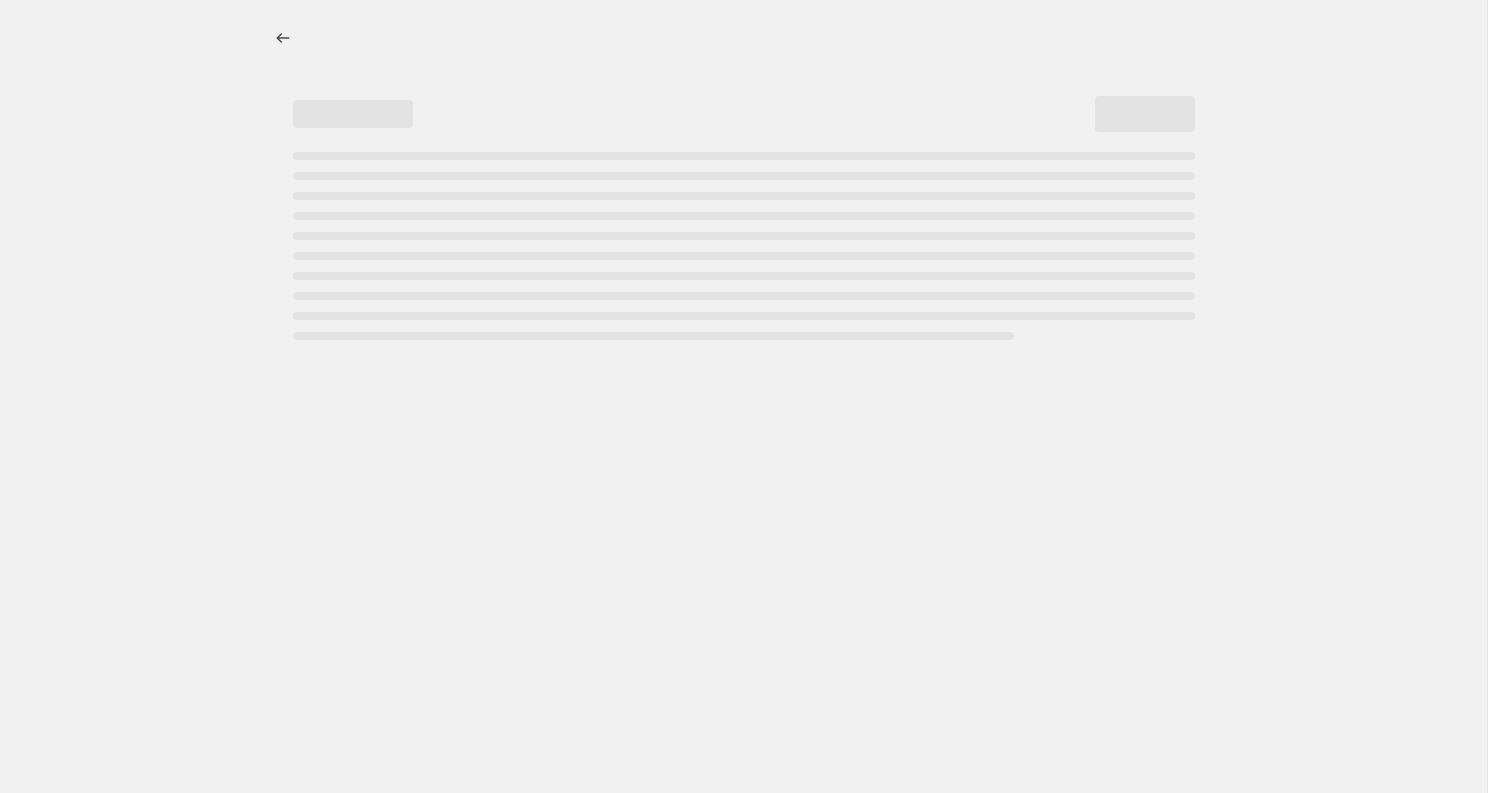 select on "percentage" 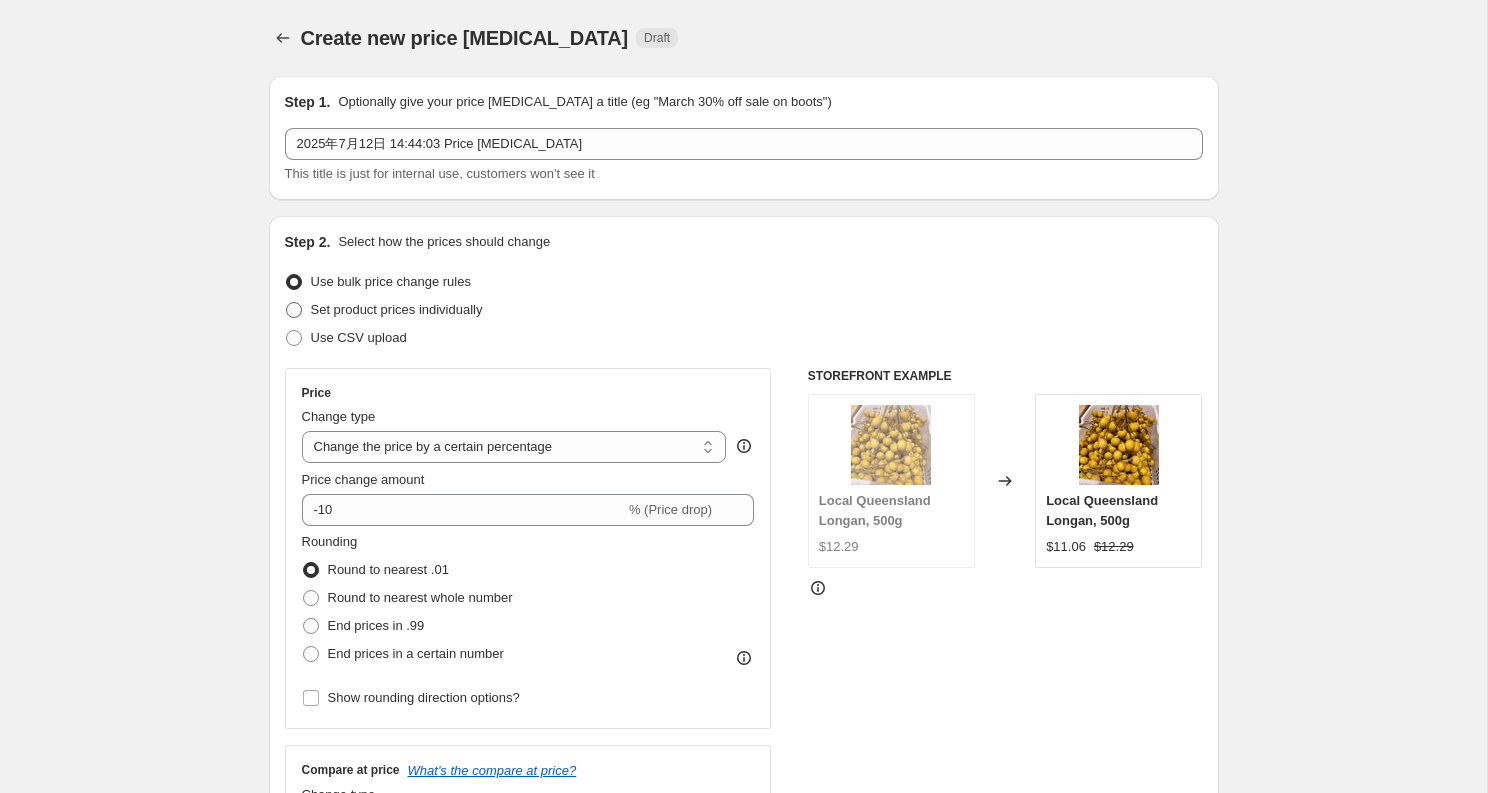 click on "Set product prices individually" at bounding box center [397, 309] 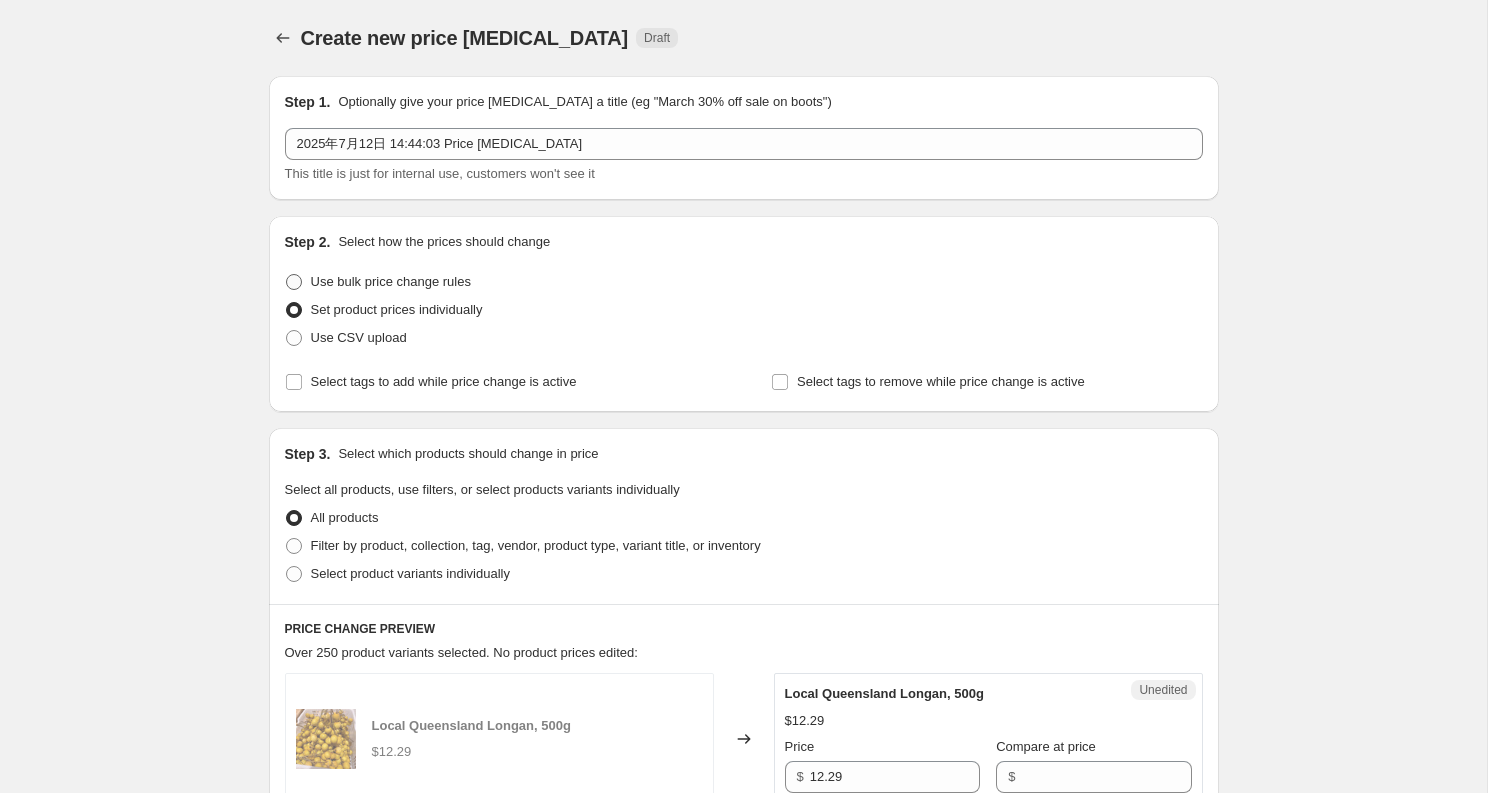 click on "Use bulk price change rules" at bounding box center [391, 281] 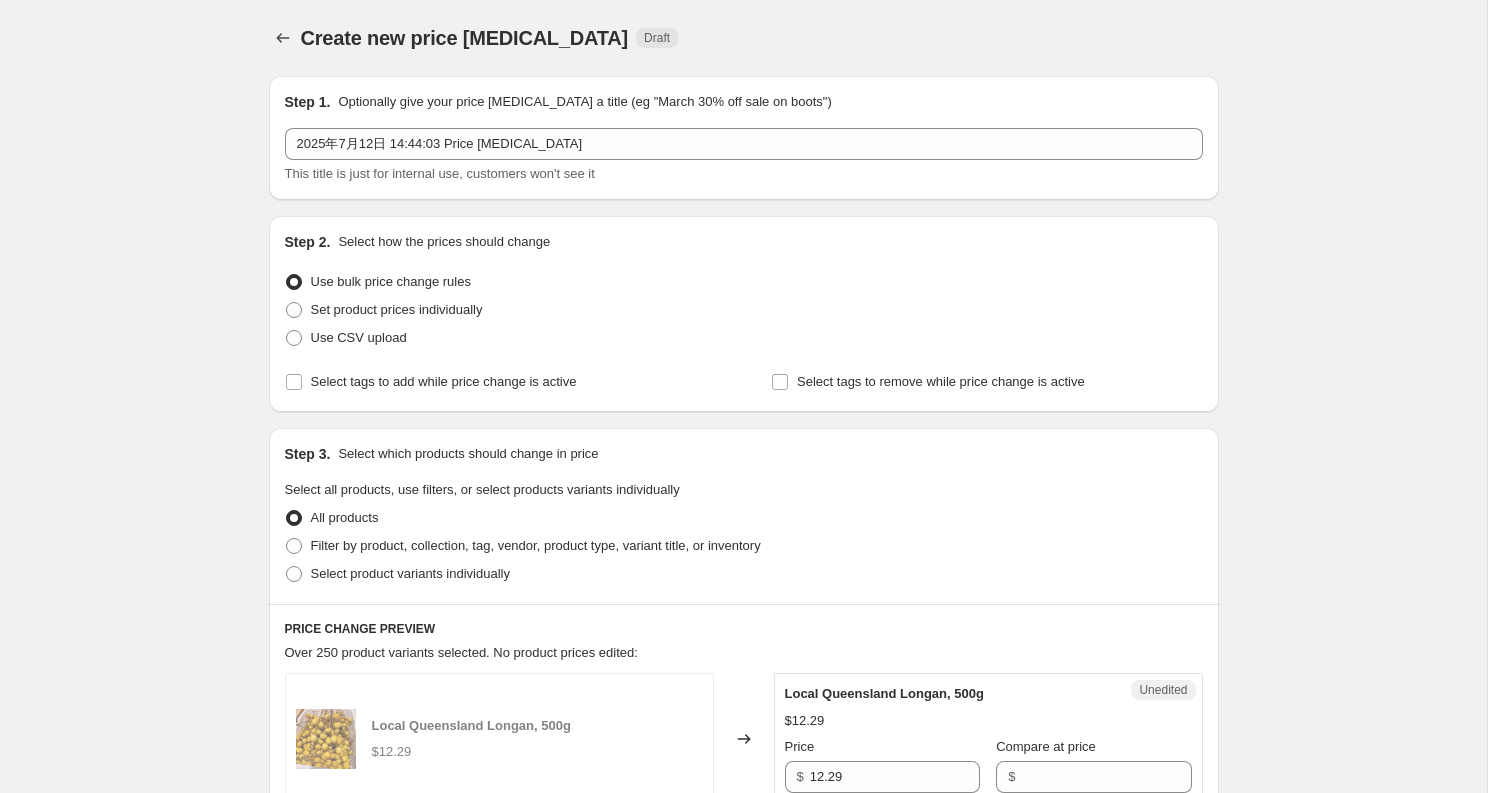 select on "percentage" 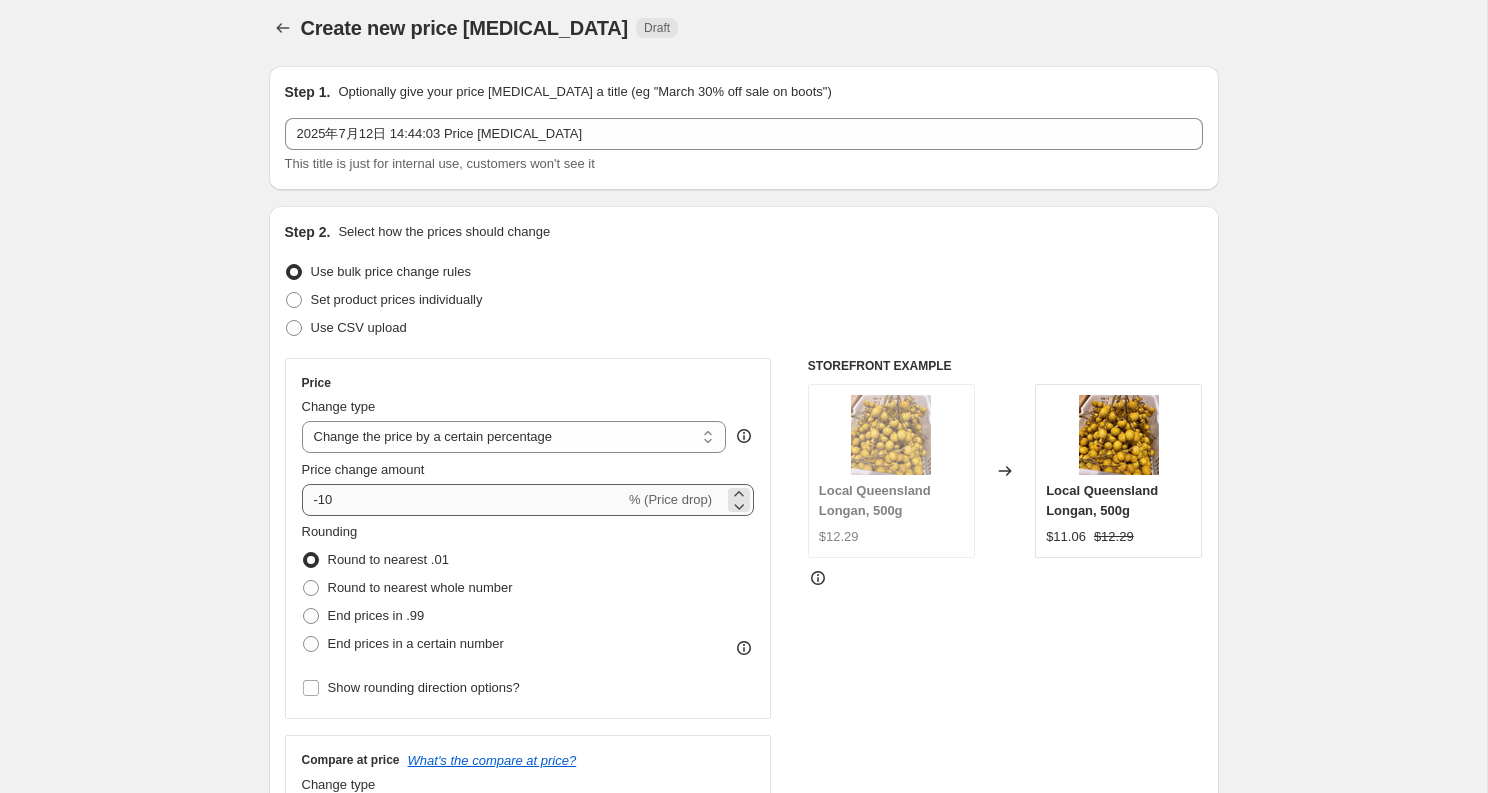 scroll, scrollTop: 12, scrollLeft: 0, axis: vertical 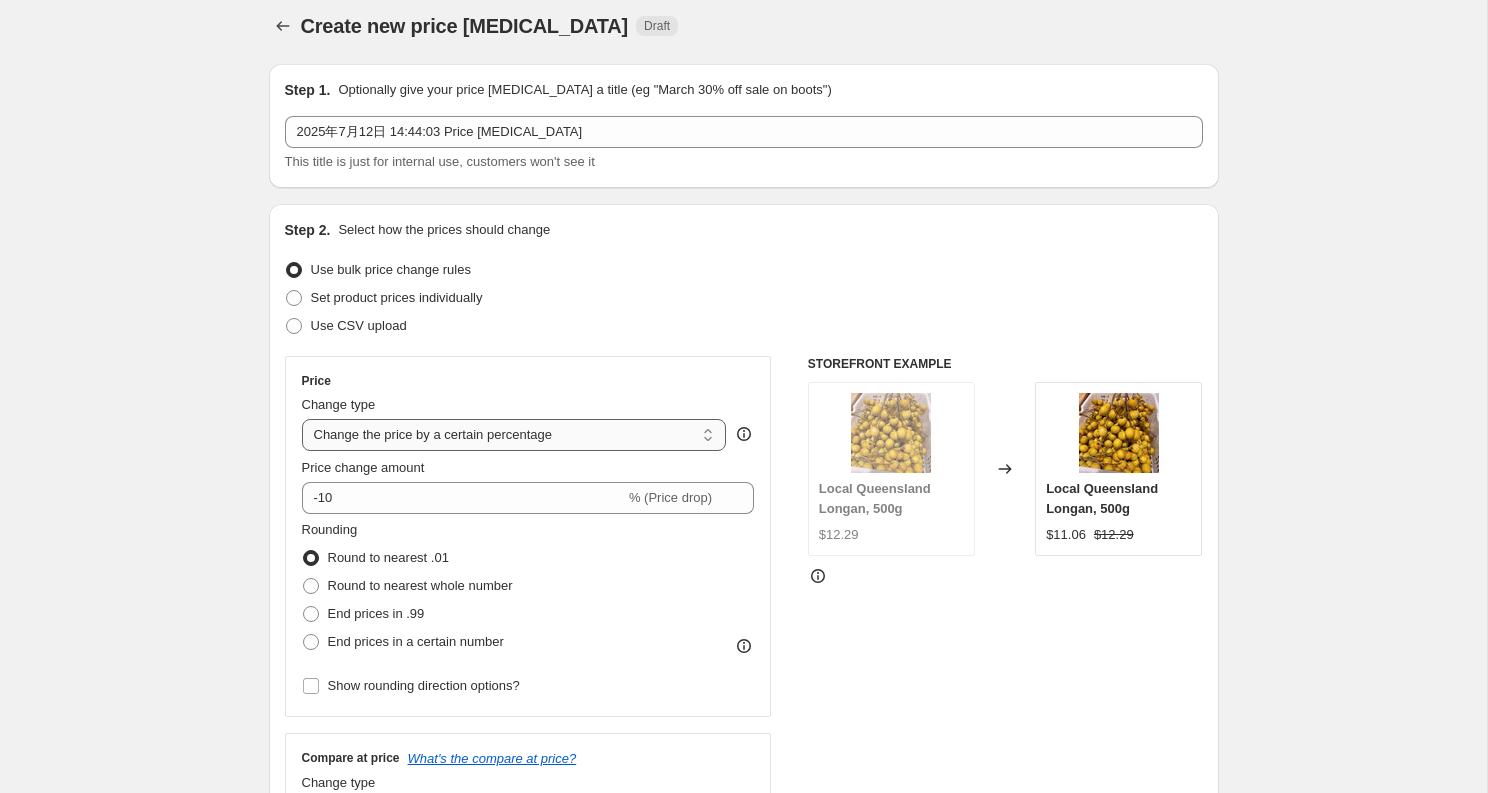 click on "Change the price to a certain amount Change the price by a certain amount Change the price by a certain percentage Change the price to the current compare at price (price before sale) Change the price by a certain amount relative to the compare at price Change the price by a certain percentage relative to the compare at price Don't change the price Change the price by a certain percentage relative to the cost per item Change price to certain cost margin" at bounding box center (514, 435) 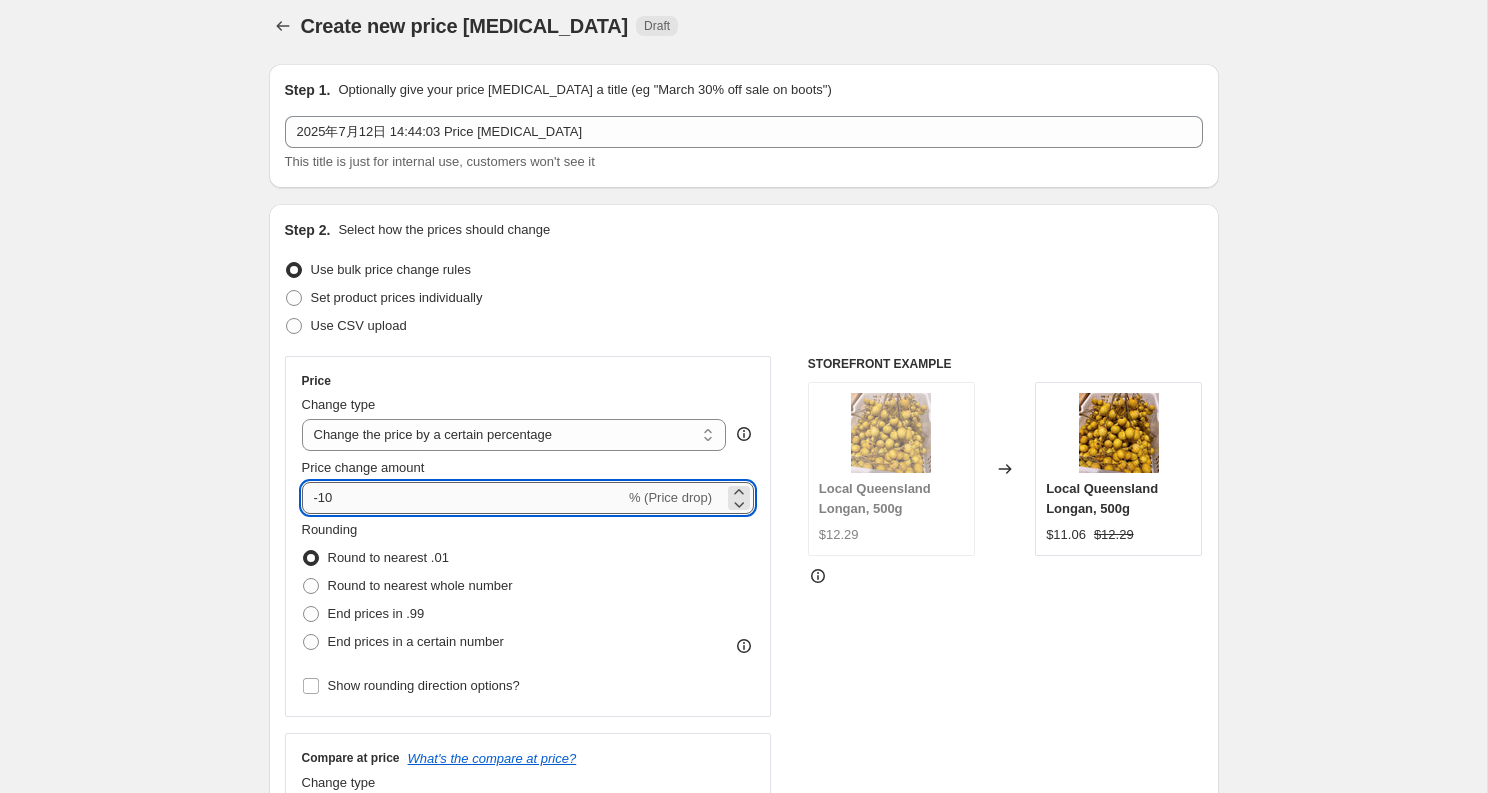 click on "-10" at bounding box center (463, 498) 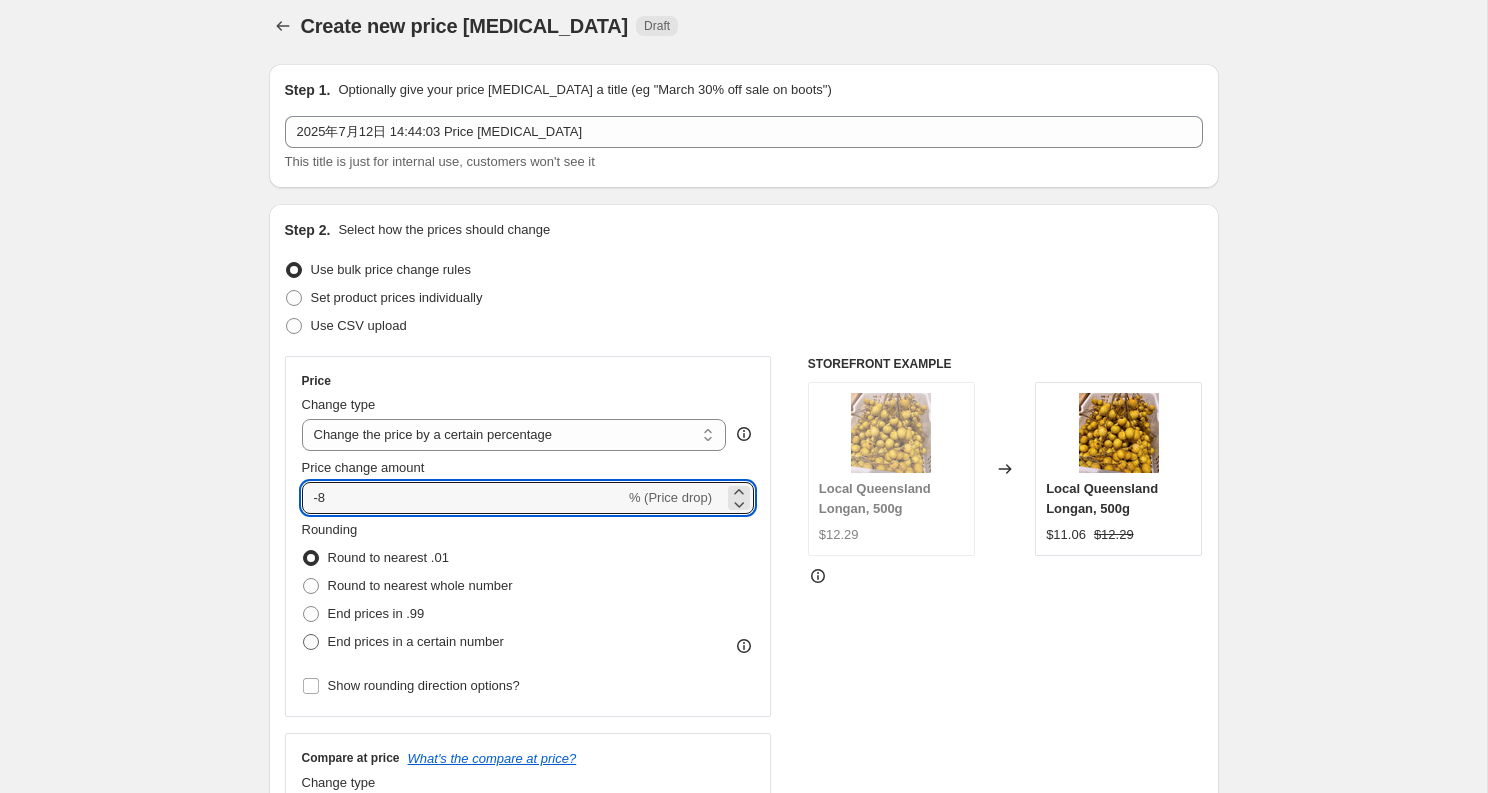 type on "-8" 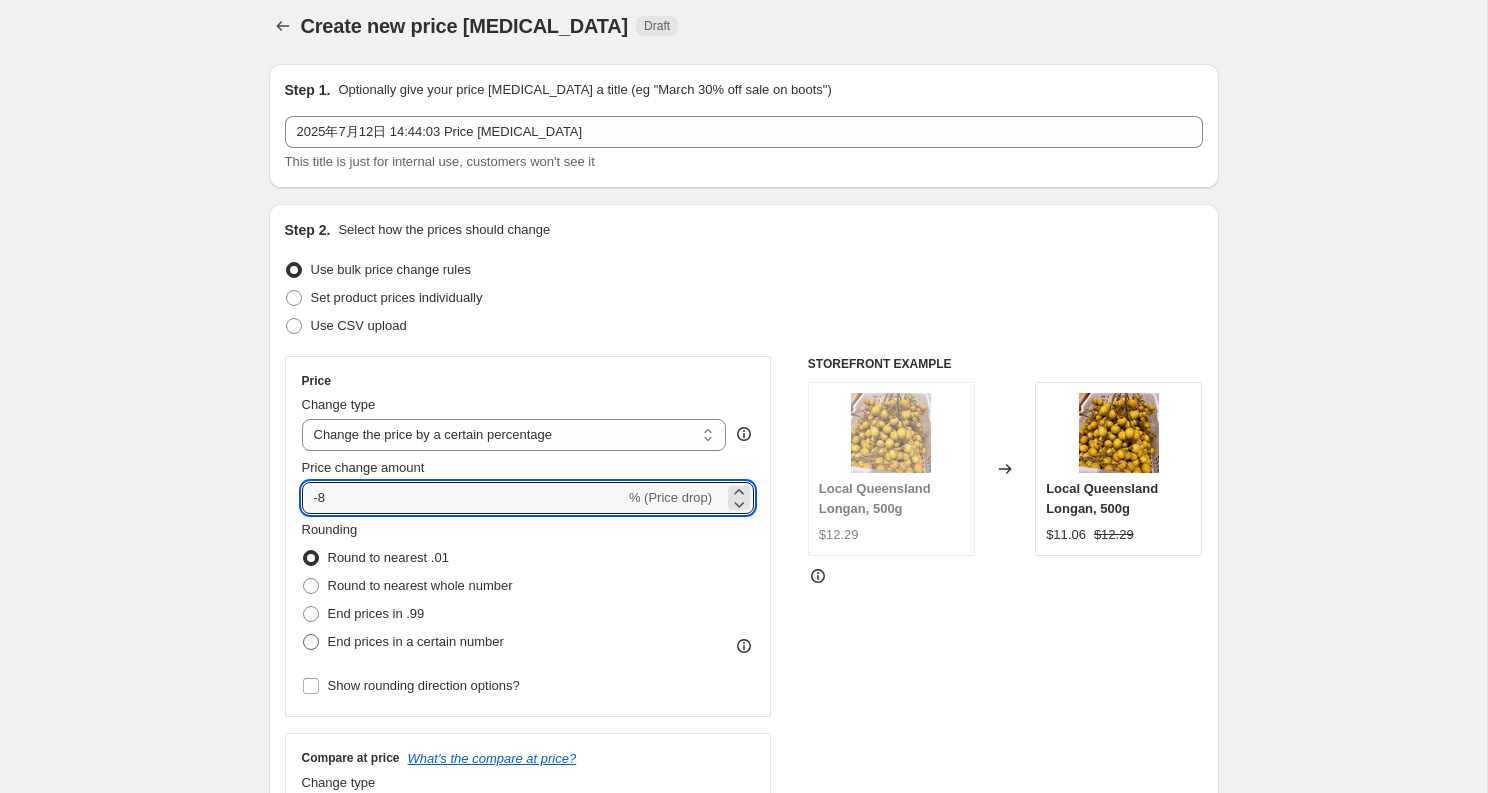 radio on "true" 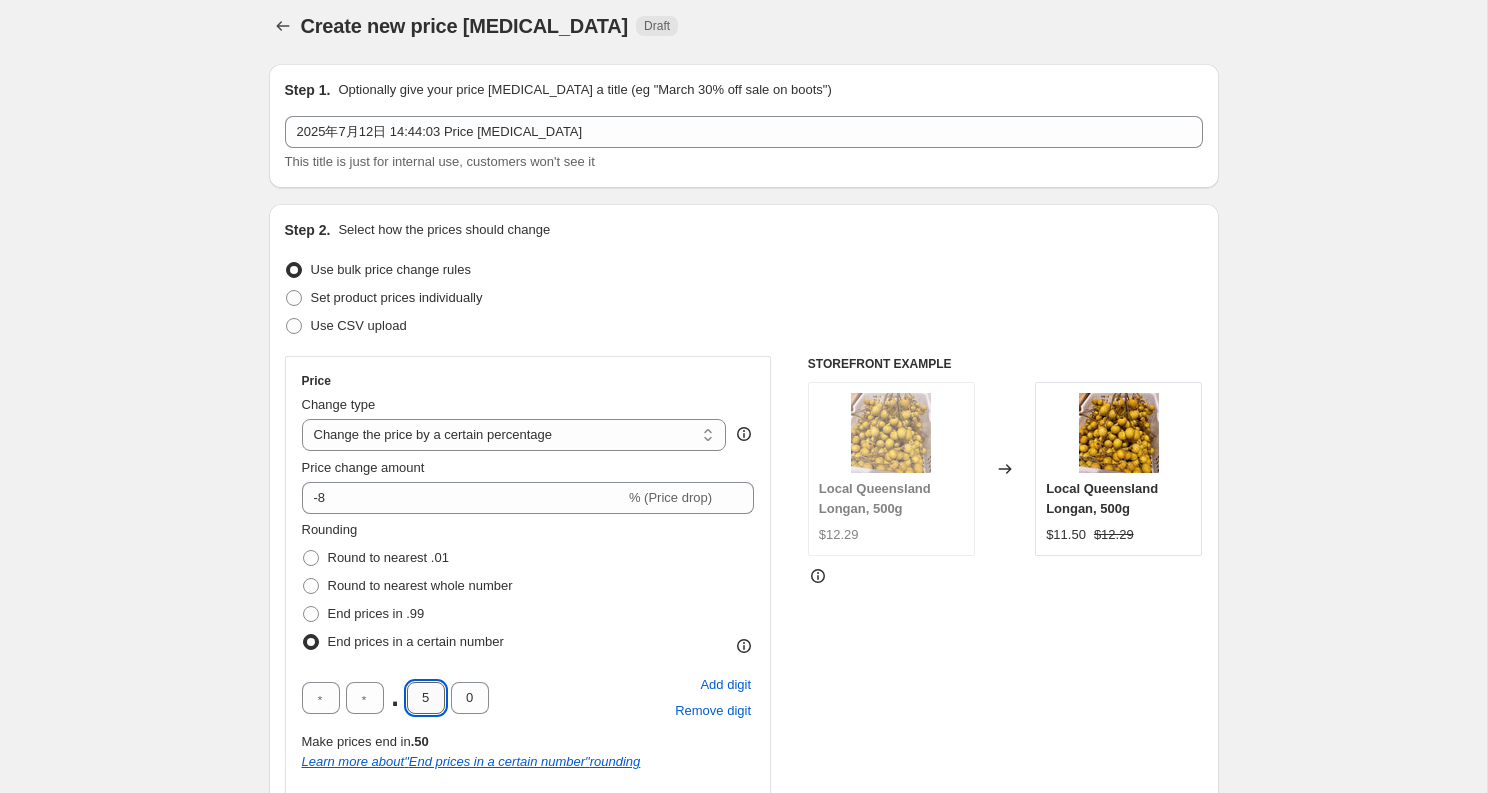 click on "5" at bounding box center (426, 698) 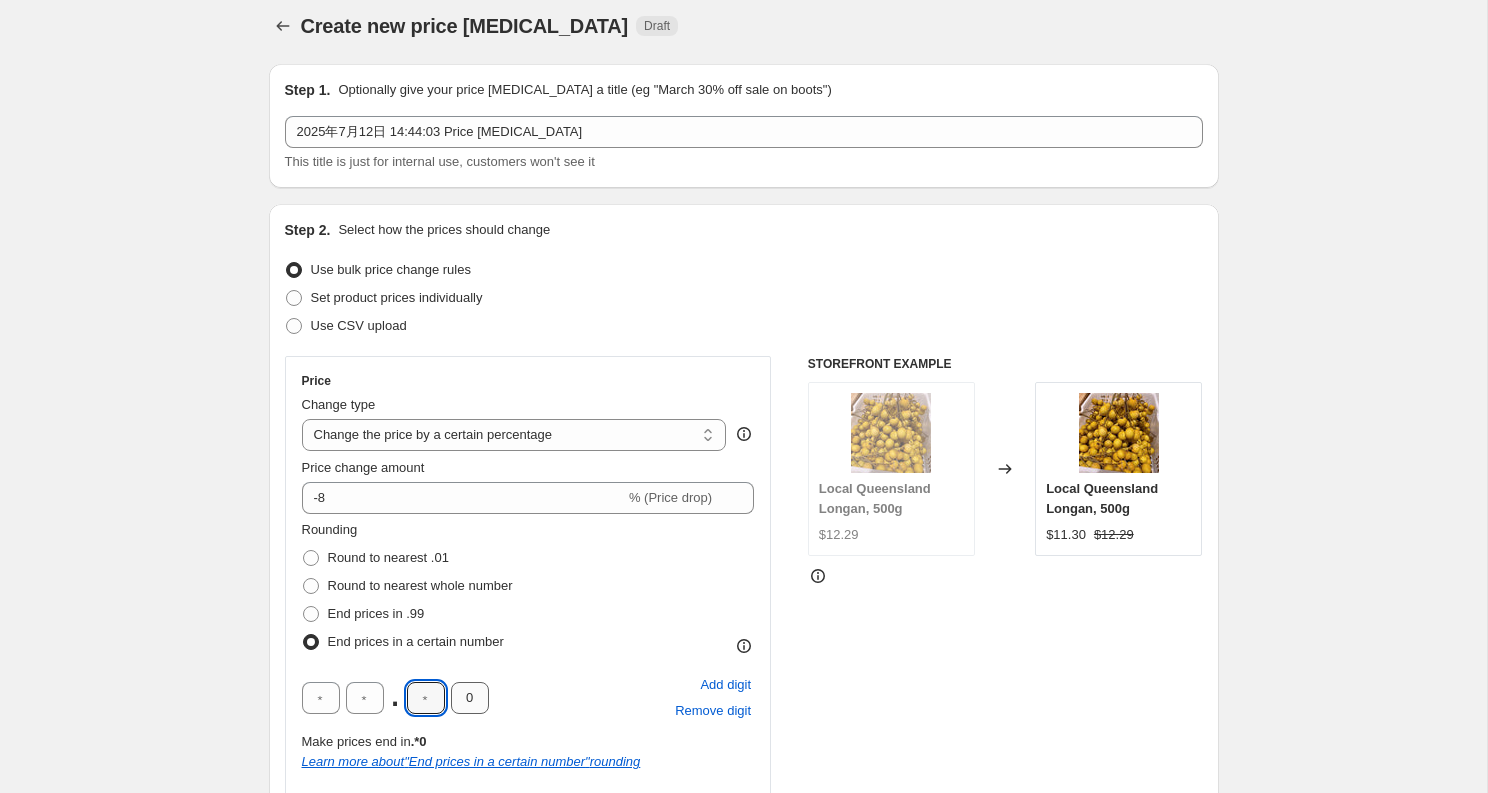 type 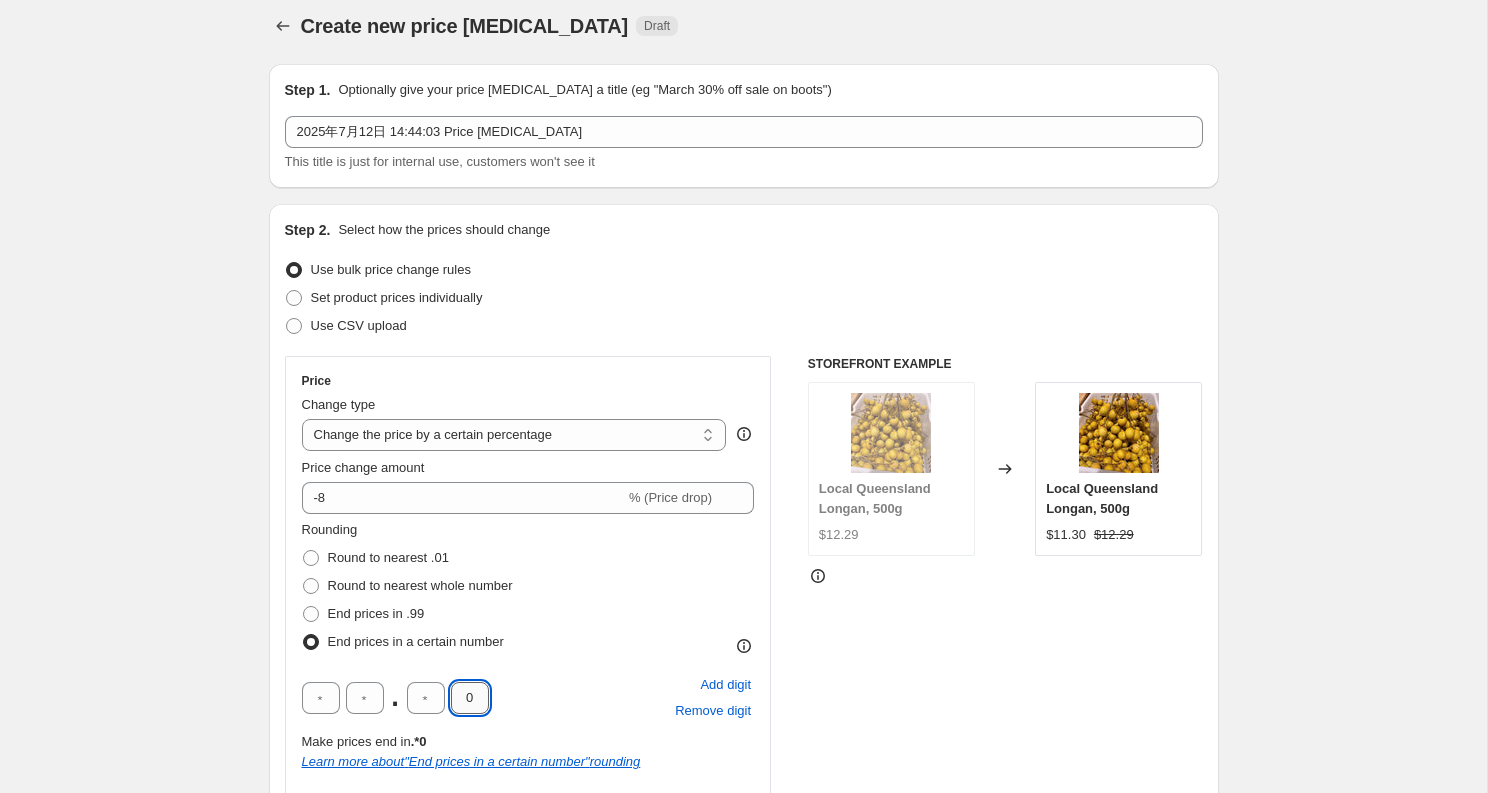 click on "0" at bounding box center [470, 698] 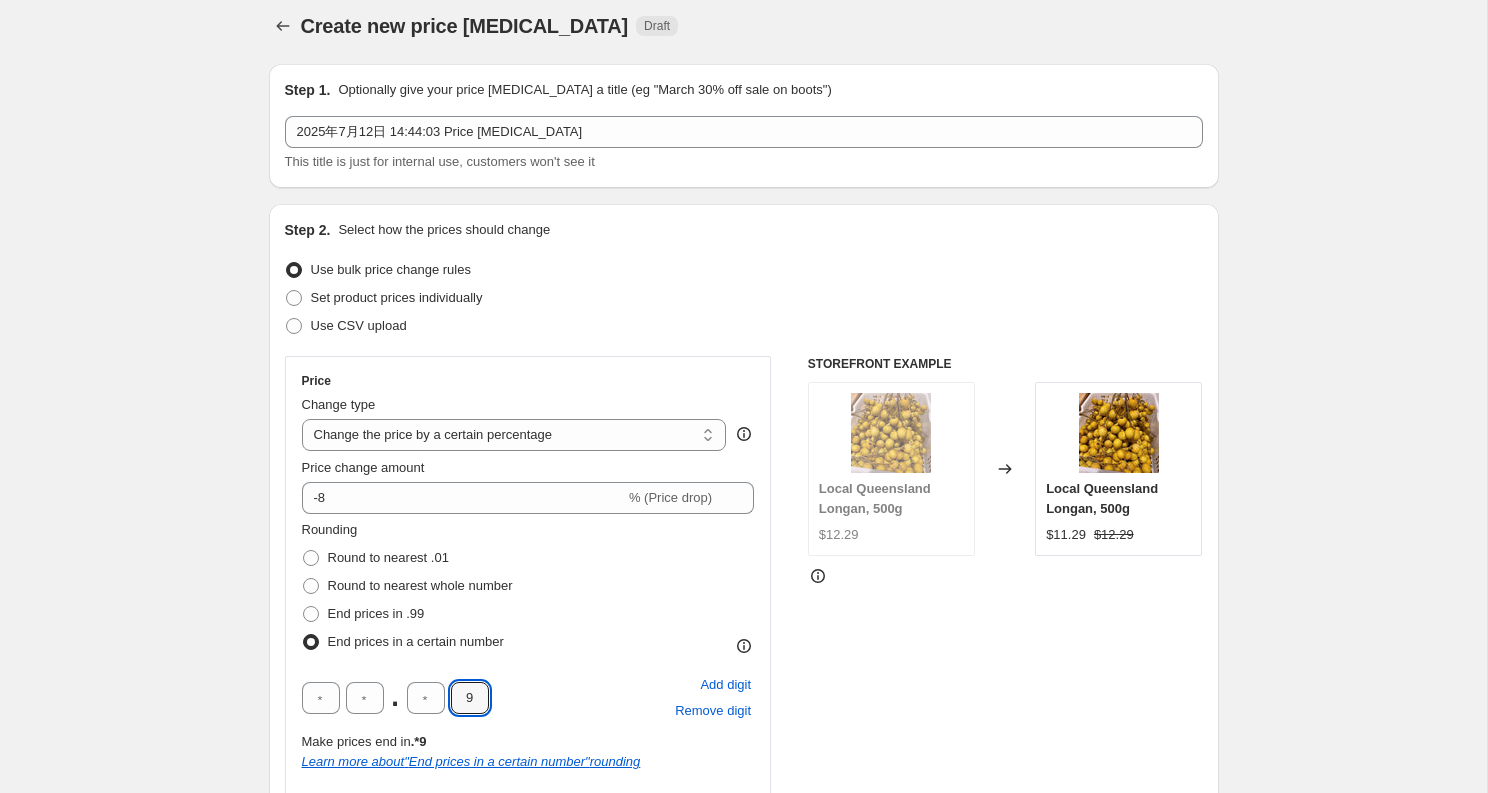 type on "9" 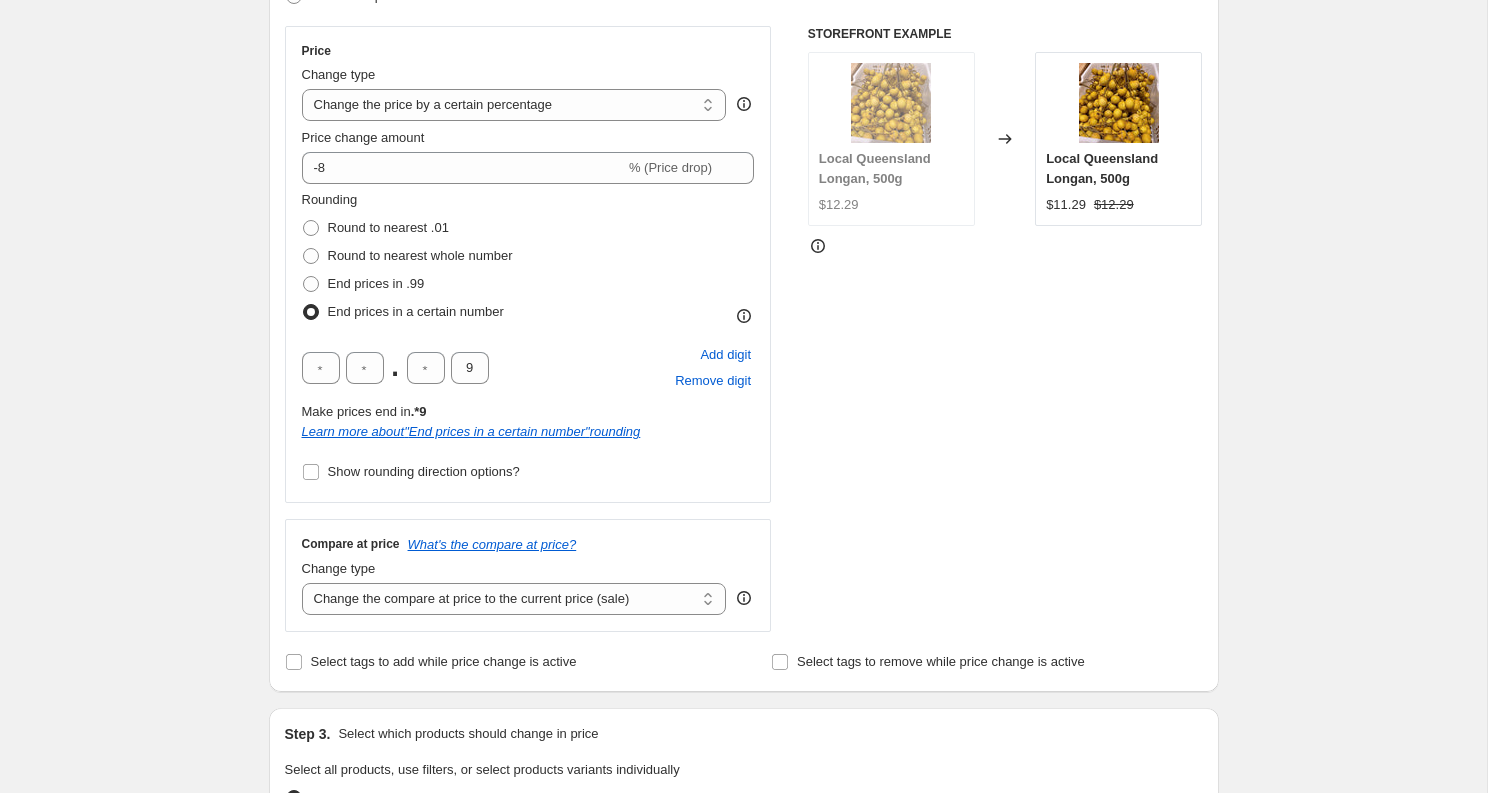 scroll, scrollTop: 344, scrollLeft: 0, axis: vertical 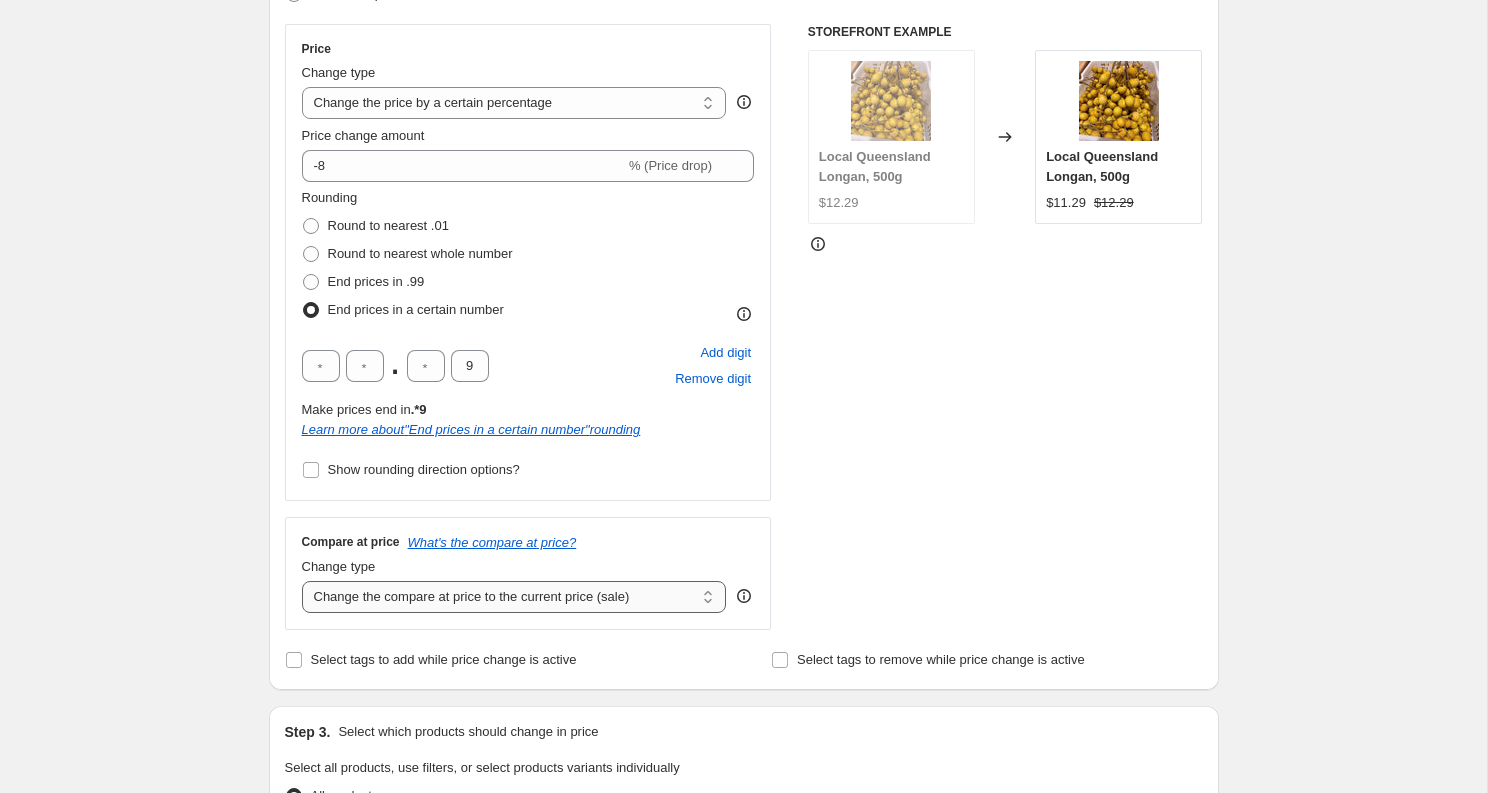 click on "Change the compare at price to the current price (sale) Change the compare at price to a certain amount Change the compare at price by a certain amount Change the compare at price by a certain percentage Change the compare at price by a certain amount relative to the actual price Change the compare at price by a certain percentage relative to the actual price Don't change the compare at price Remove the compare at price" at bounding box center [514, 597] 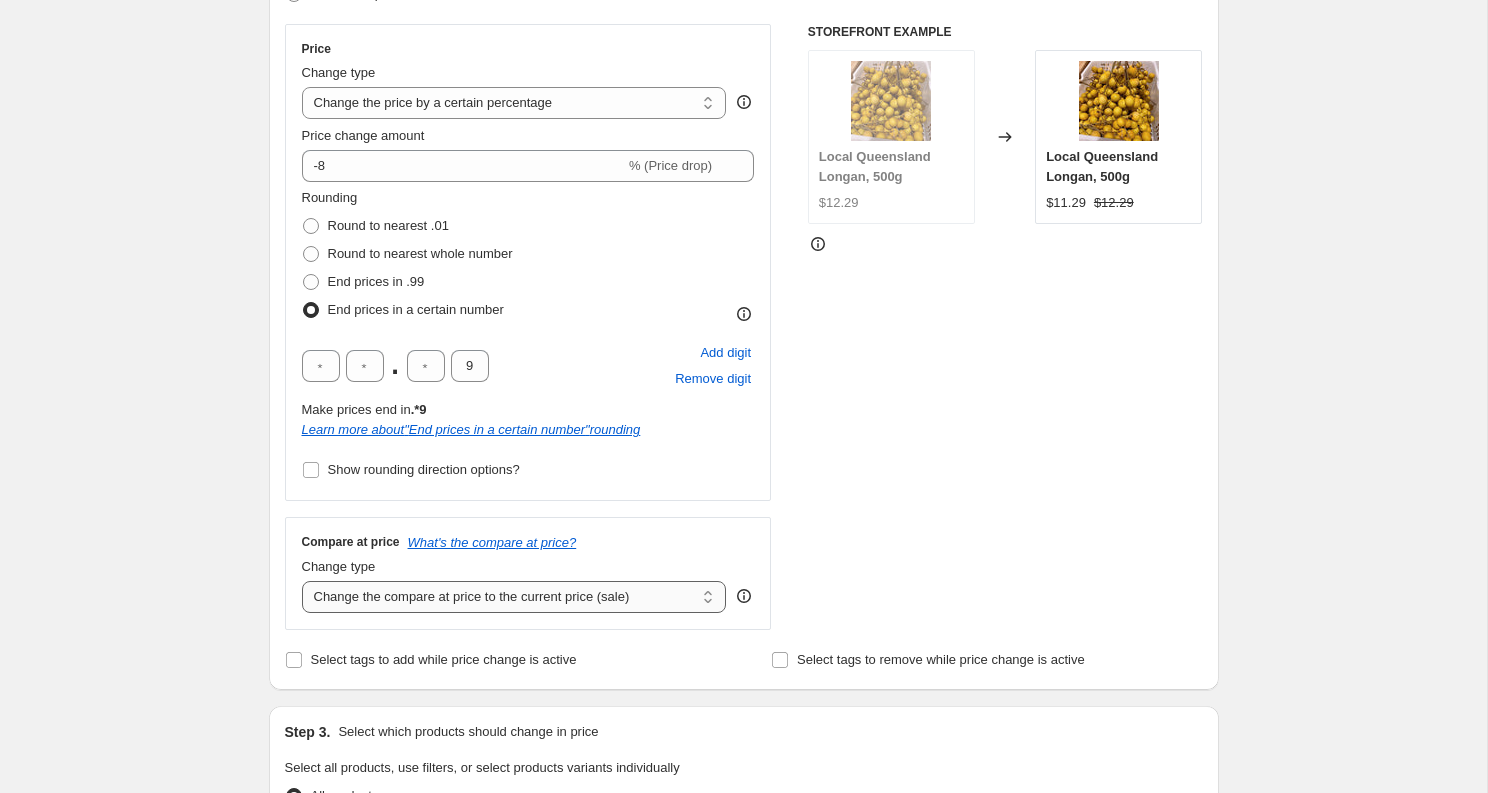 select on "no_change" 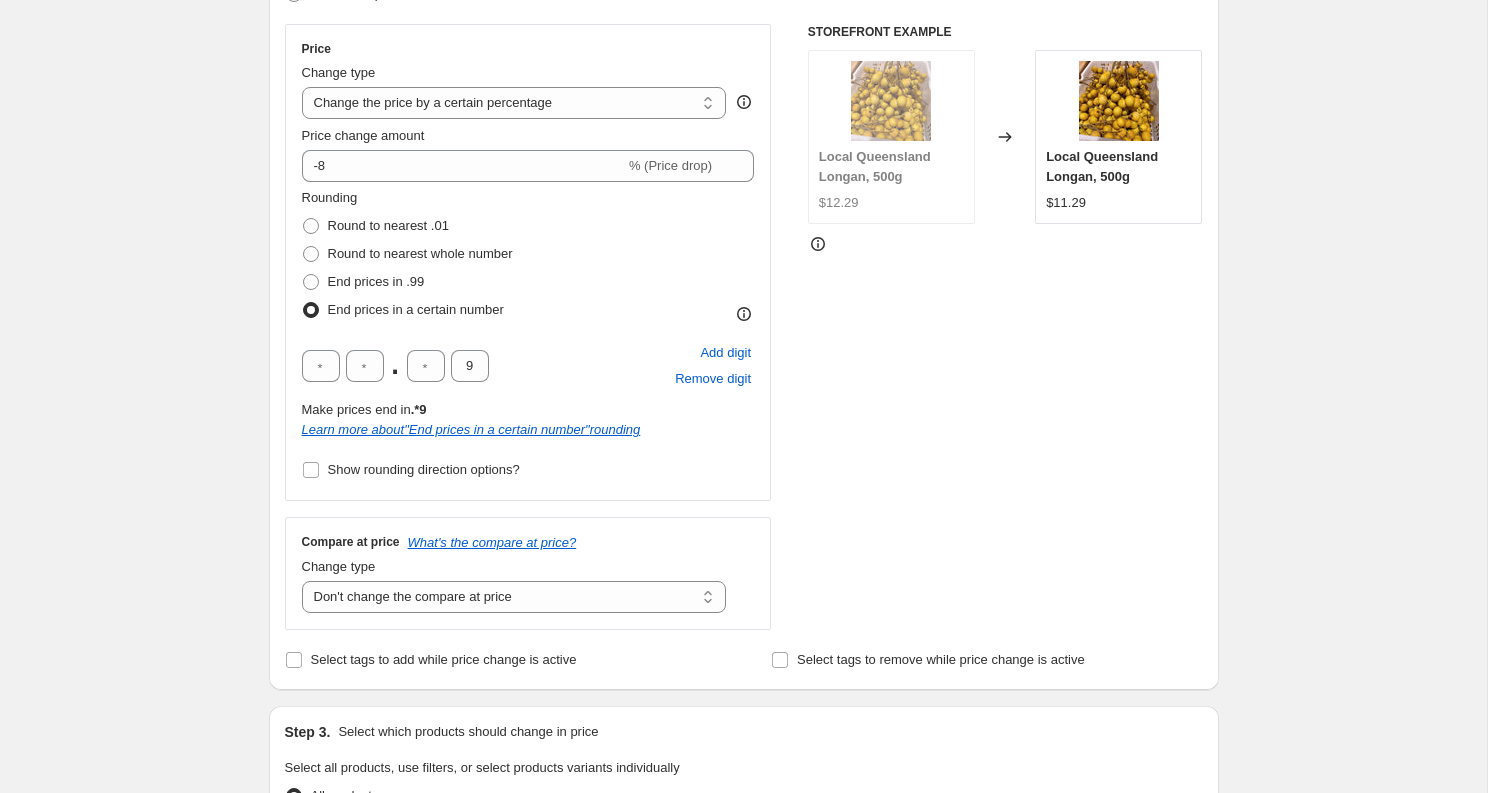 click on "Price Change type Change the price to a certain amount Change the price by a certain amount Change the price by a certain percentage Change the price to the current compare at price (price before sale) Change the price by a certain amount relative to the compare at price Change the price by a certain percentage relative to the compare at price Don't change the price Change the price by a certain percentage relative to the cost per item Change price to certain cost margin Change the price by a certain percentage Price change amount -8 % (Price drop) Rounding Round to nearest .01 Round to nearest whole number End prices in .99 End prices in a certain number . 9 Add digit Remove digit Make prices end in  .*9 Learn more about  " End prices in a certain number "  rounding Show rounding direction options? Compare at price What's the compare at price? Change type Change the compare at price to the current price (sale) Change the compare at price to a certain amount Change the compare at price by a certain amount" at bounding box center [744, 327] 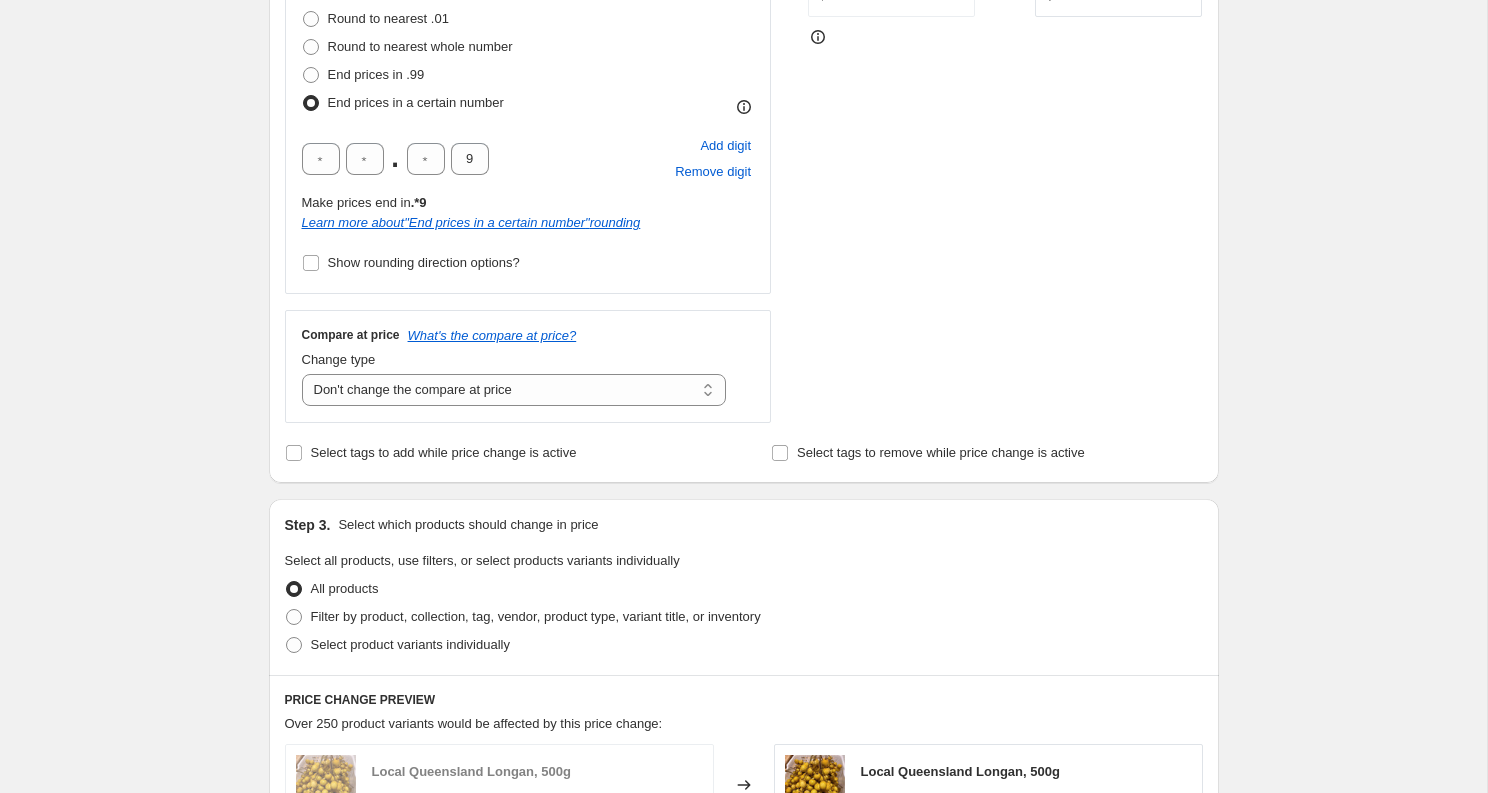 scroll, scrollTop: 556, scrollLeft: 0, axis: vertical 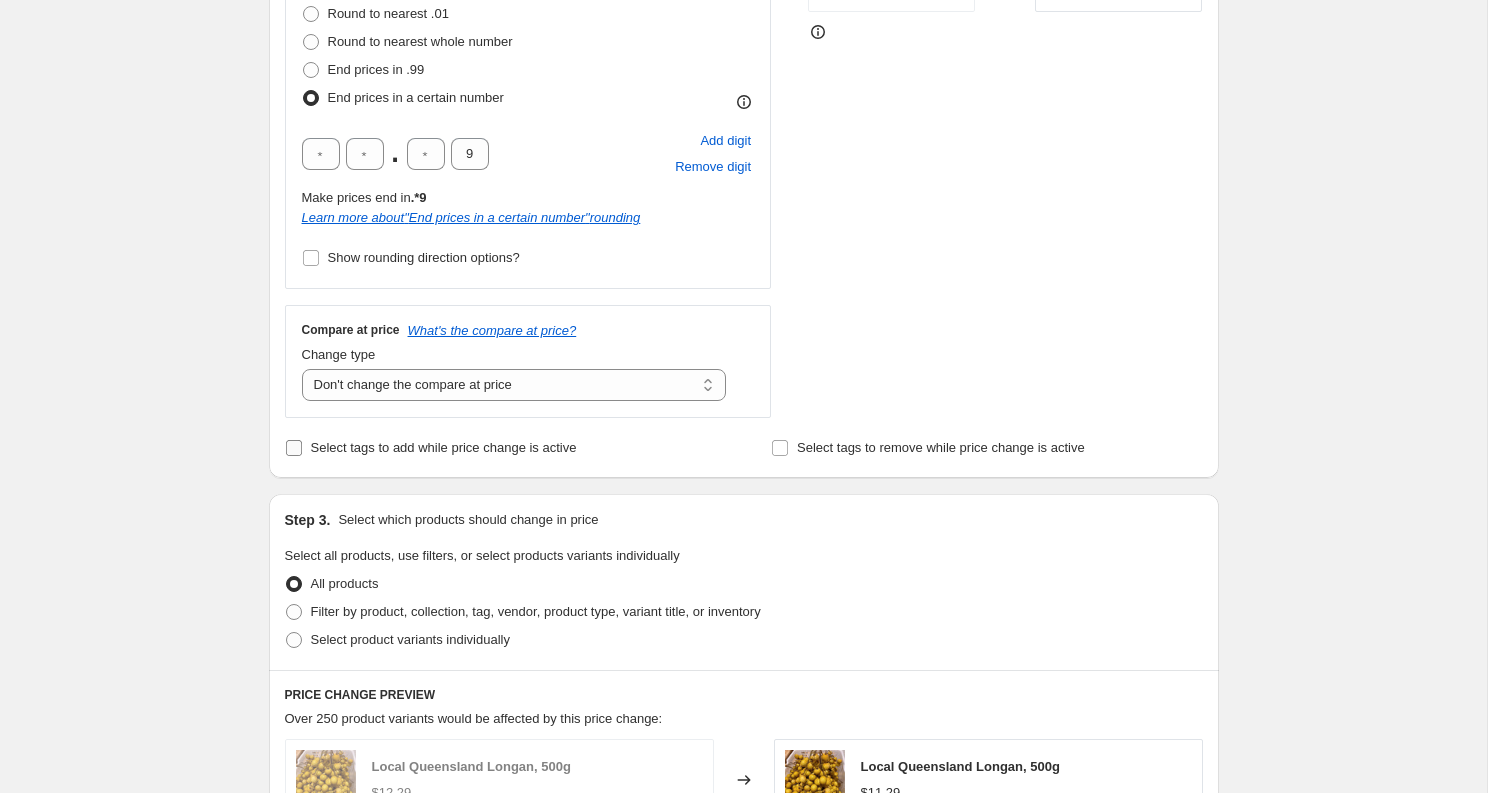 click on "Select tags to add while price change is active" at bounding box center (444, 447) 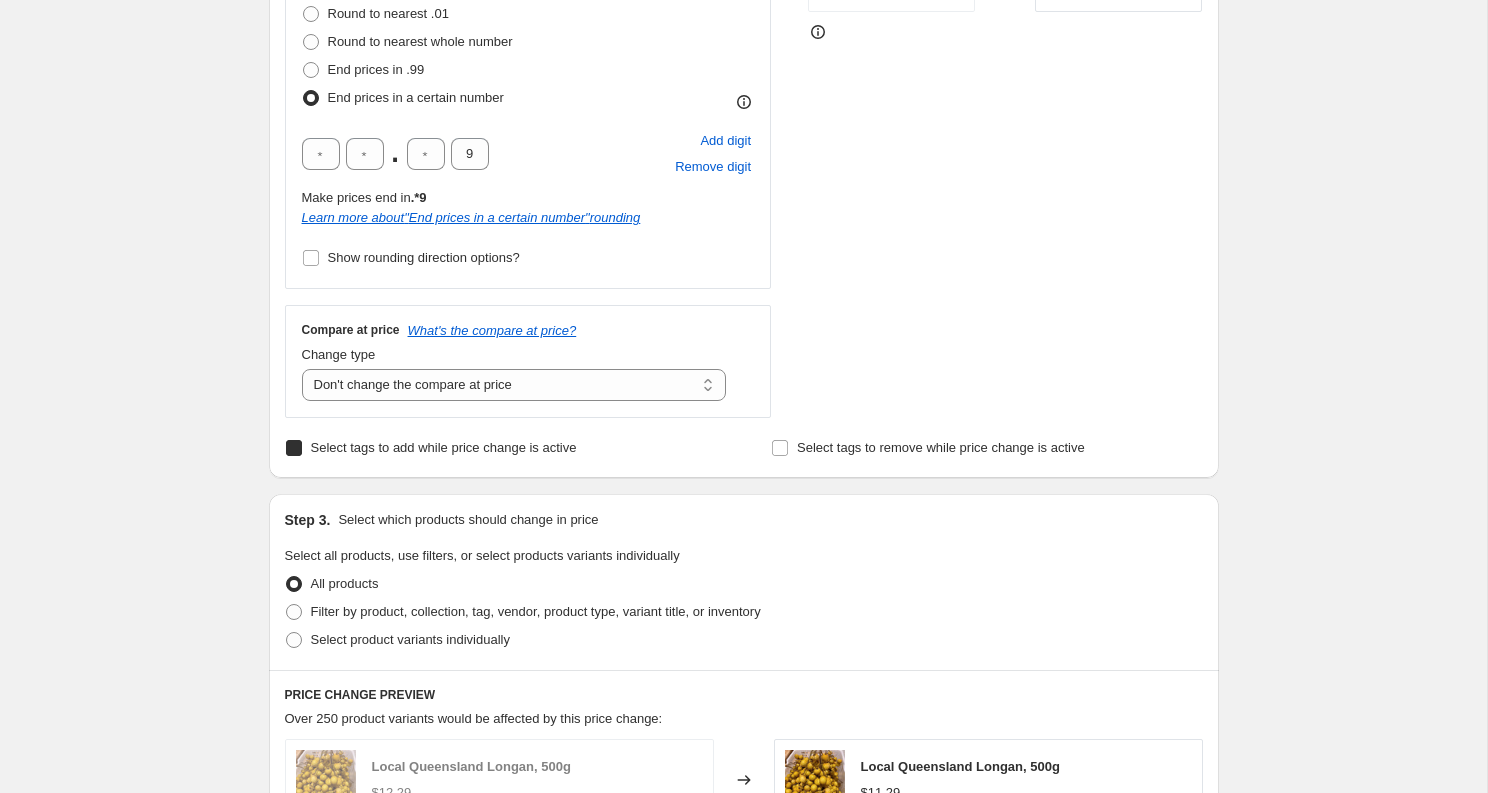 checkbox on "true" 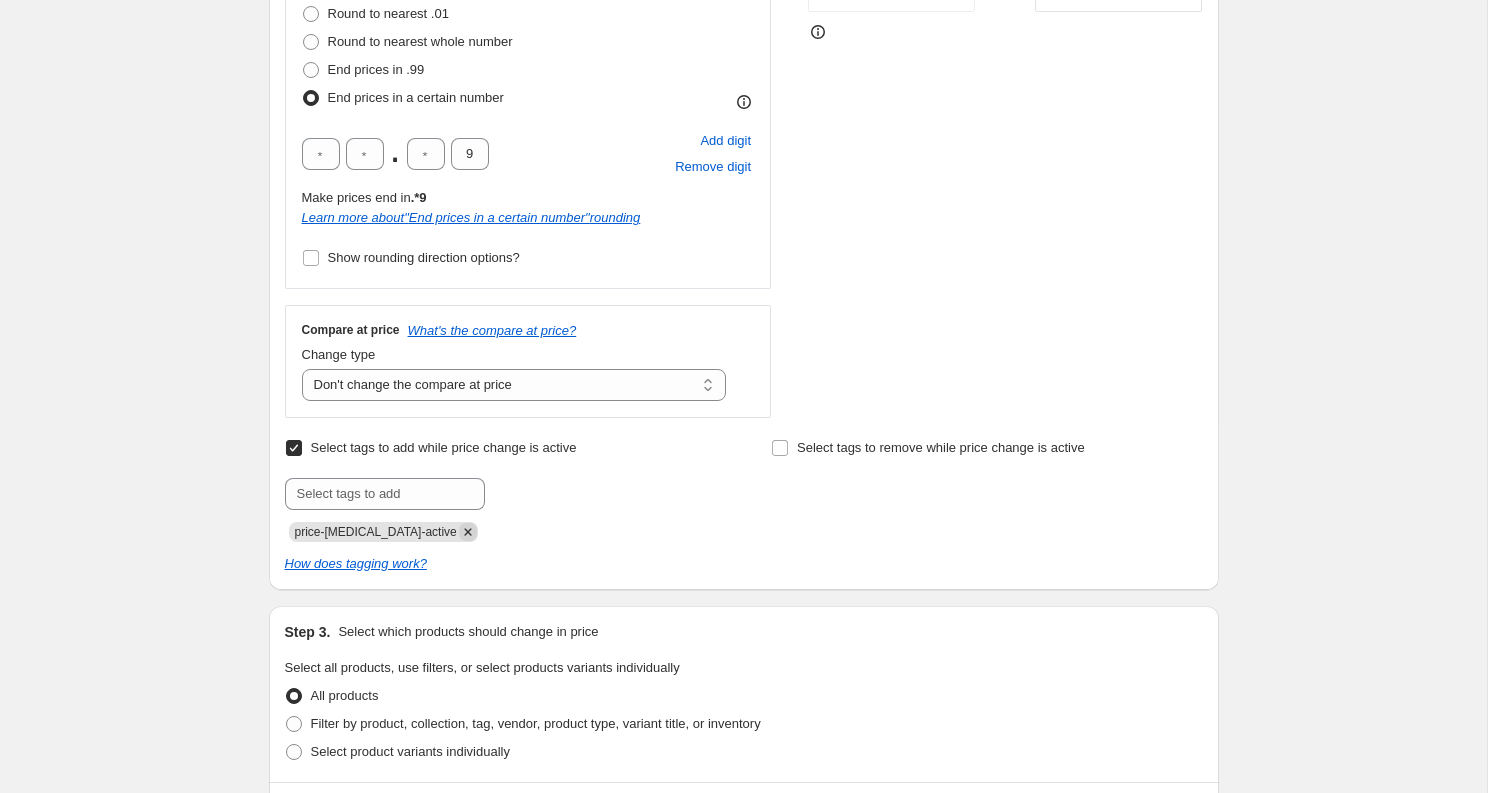 click 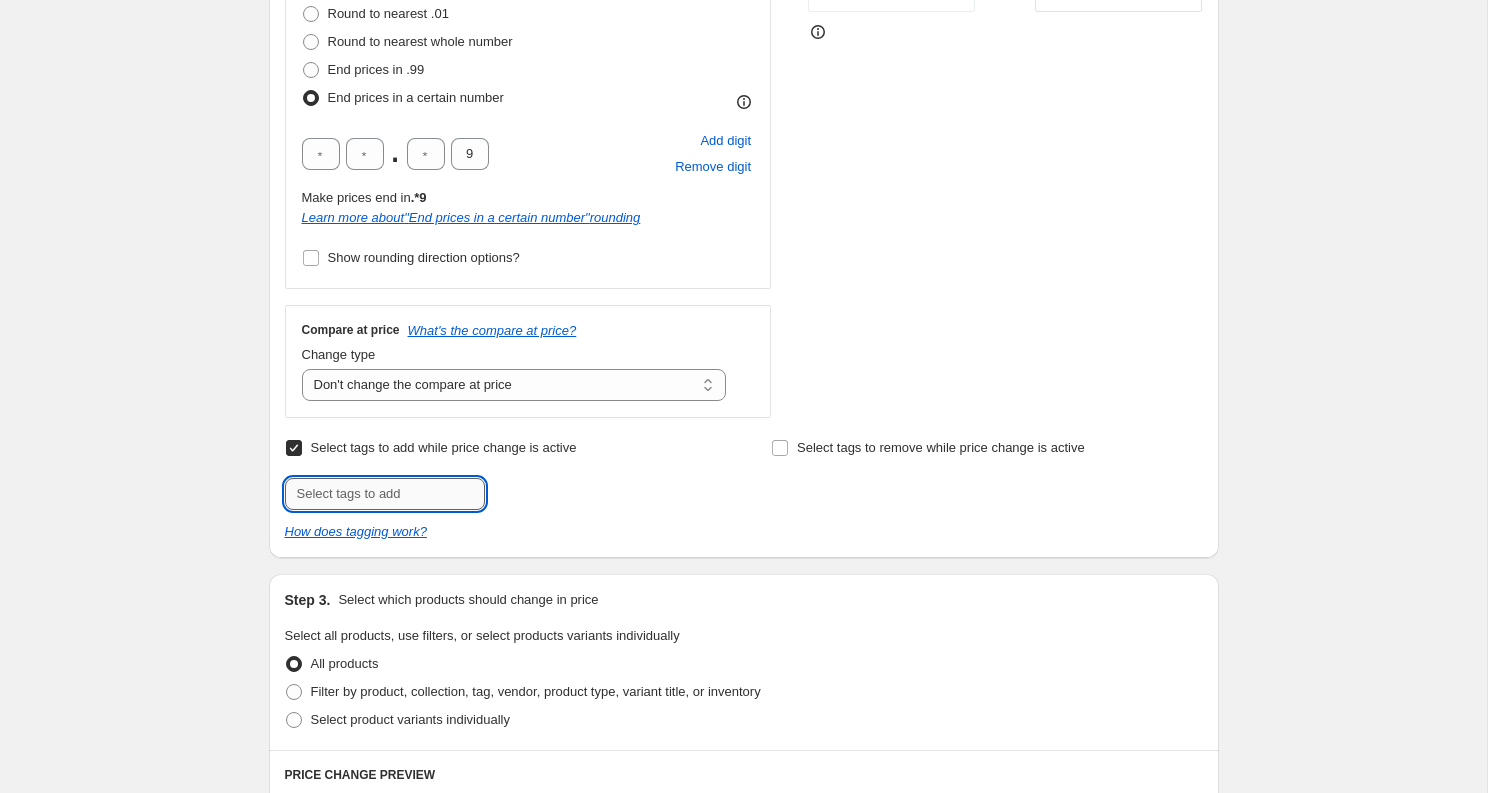 click at bounding box center [385, 494] 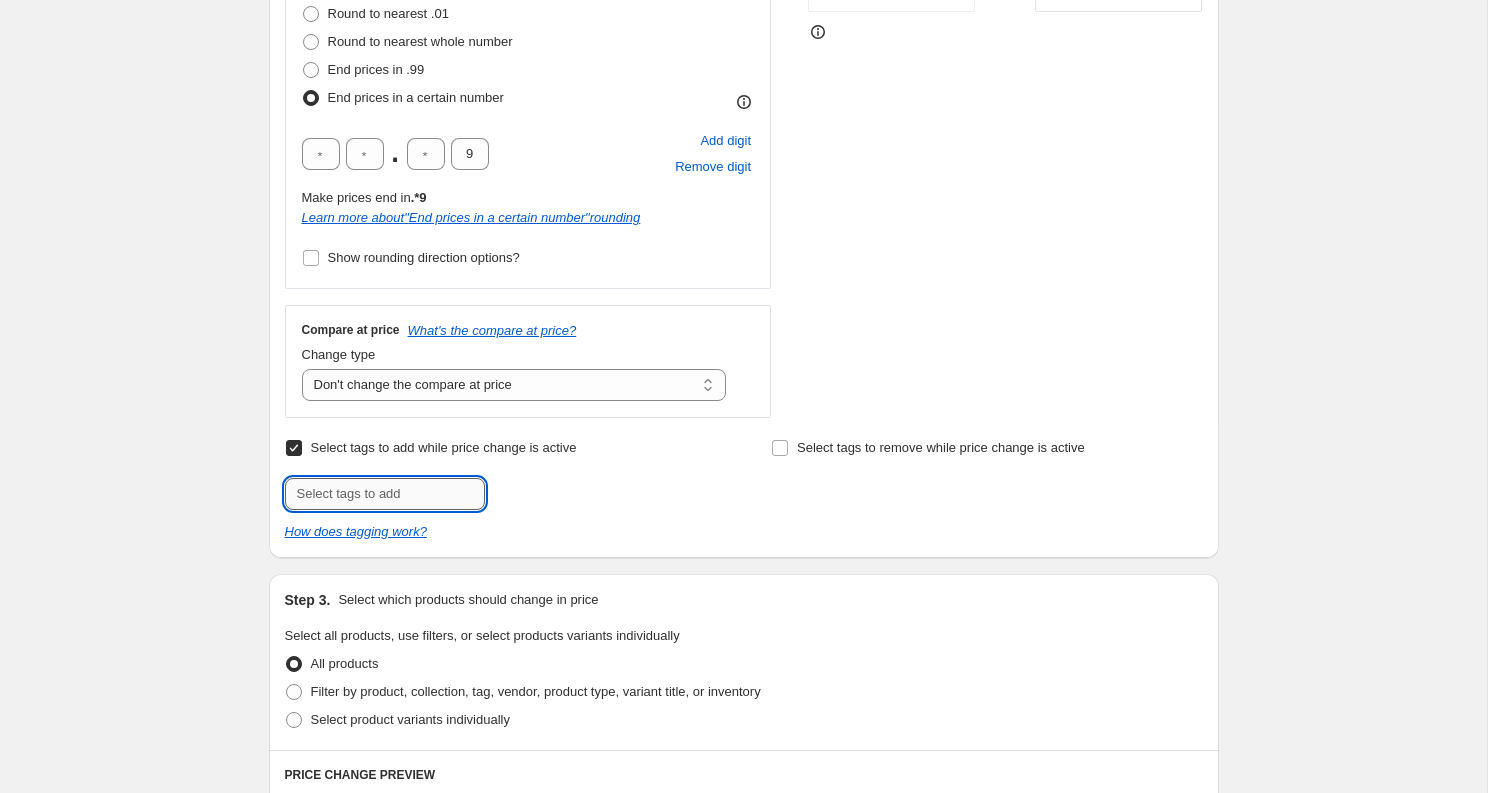 click at bounding box center [385, 494] 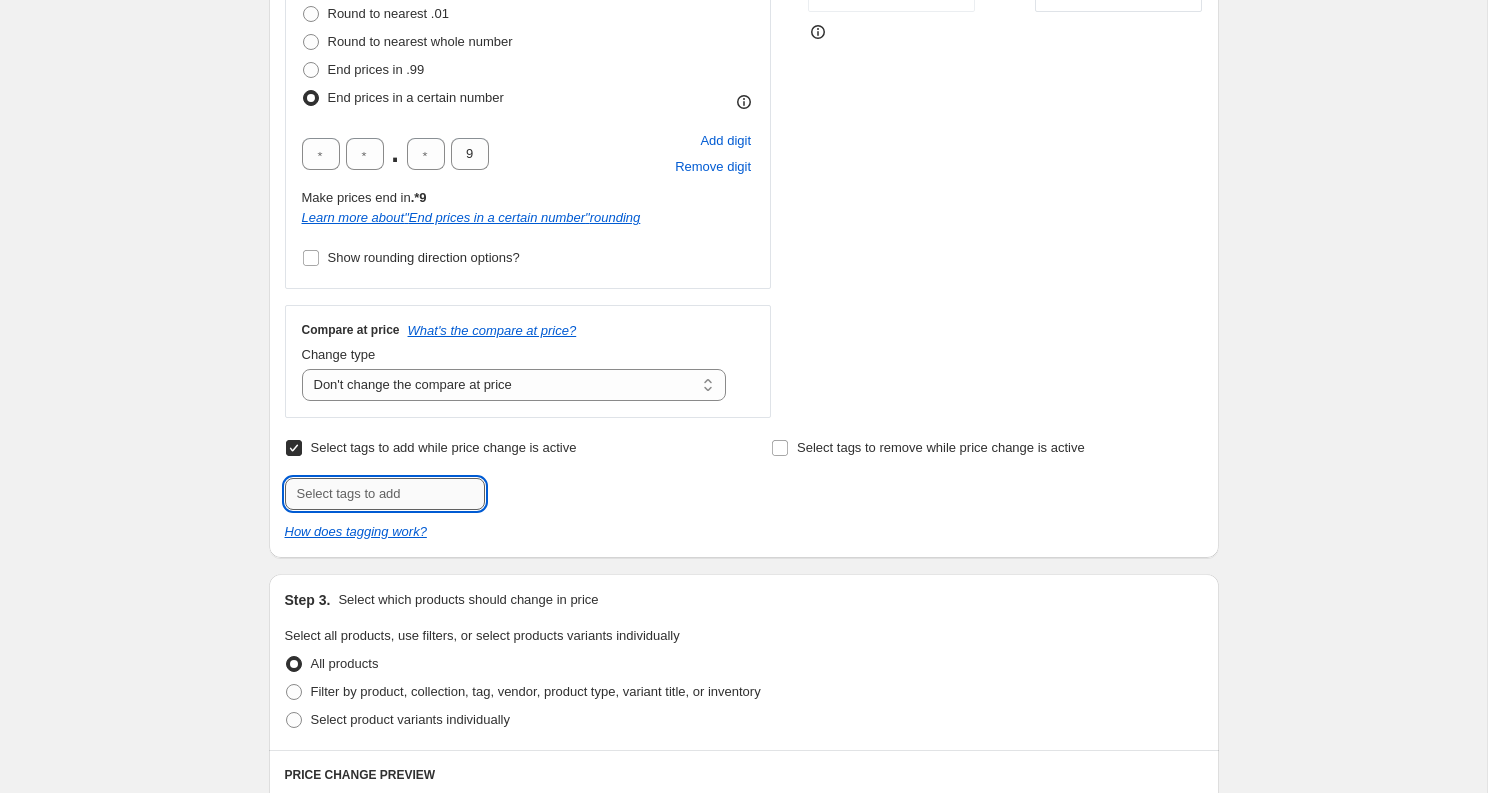 click at bounding box center [385, 494] 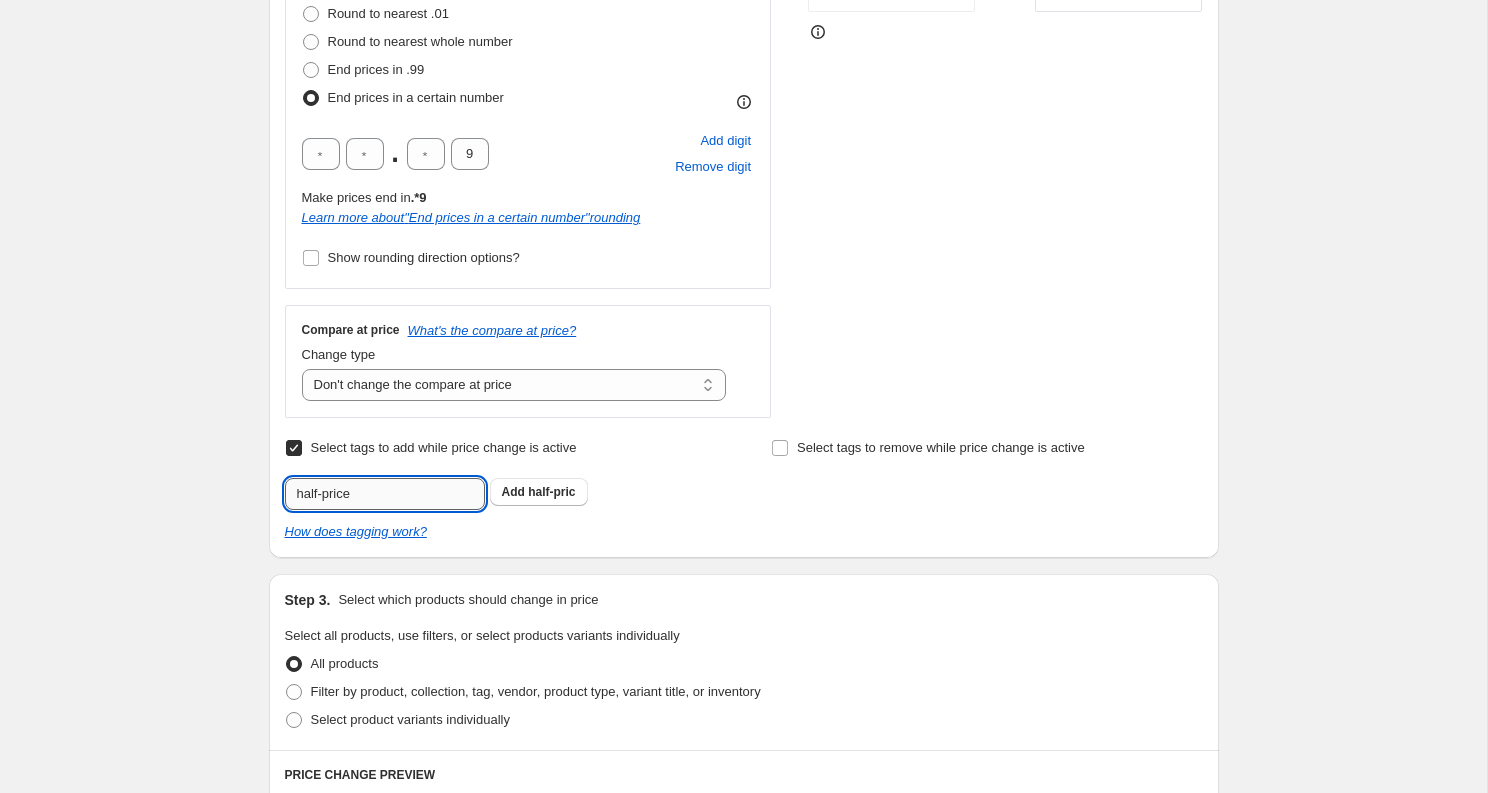type on "half-price" 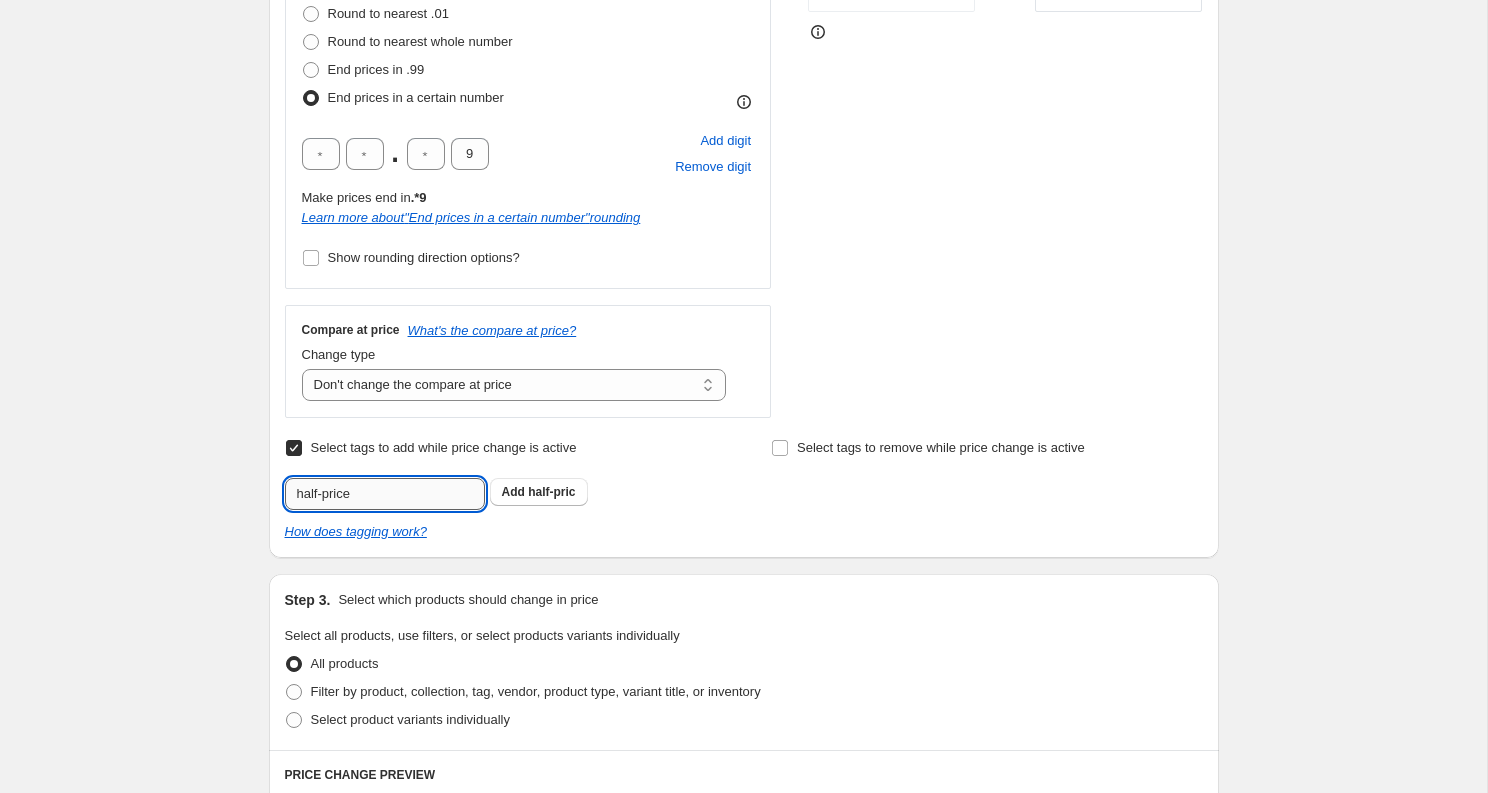 click on "Submit" at bounding box center [313, -330] 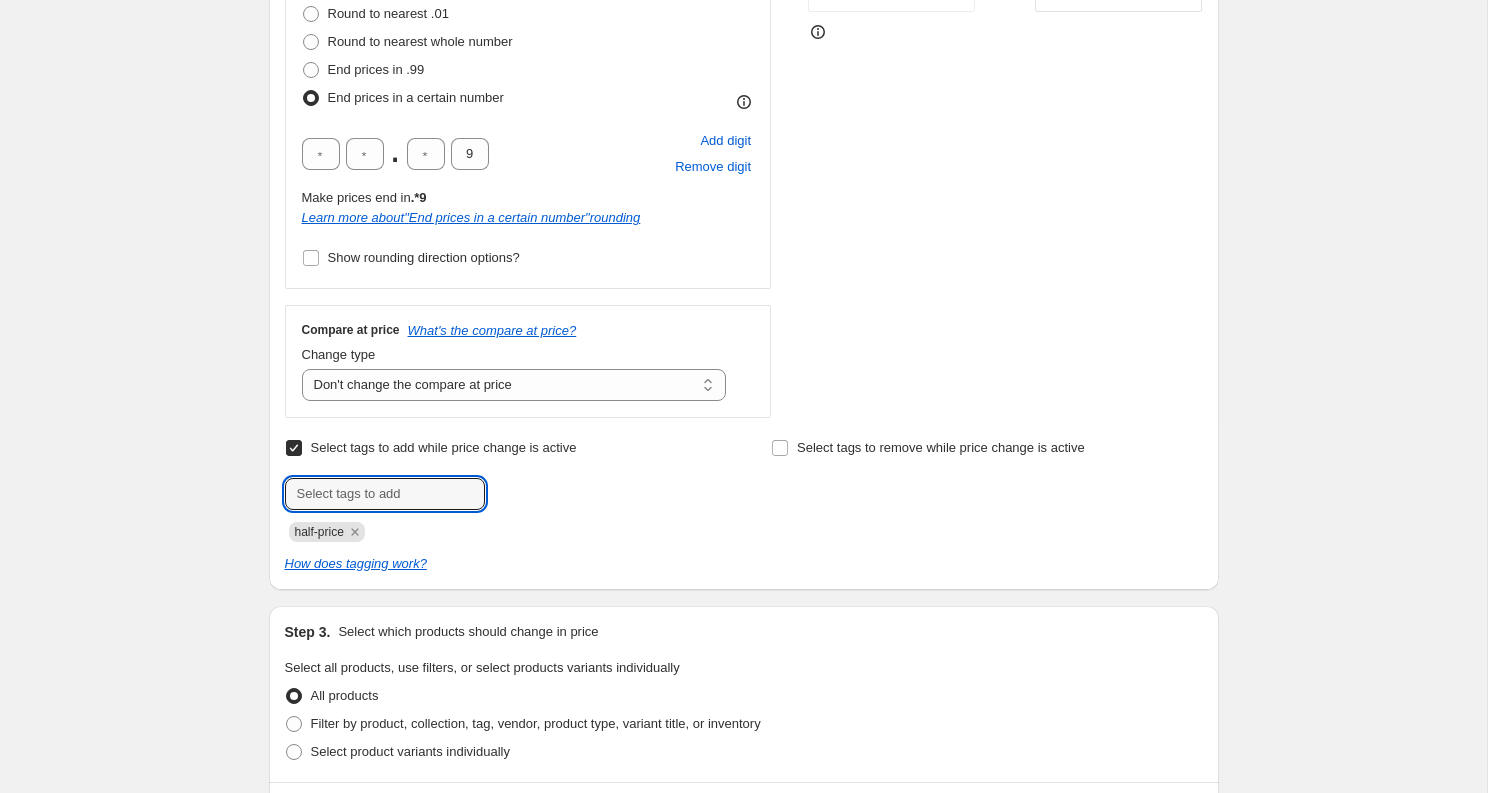 click on "Select tags to add while price change is active Submit half-price Select tags to remove while price change is active How does tagging work?" at bounding box center (744, 504) 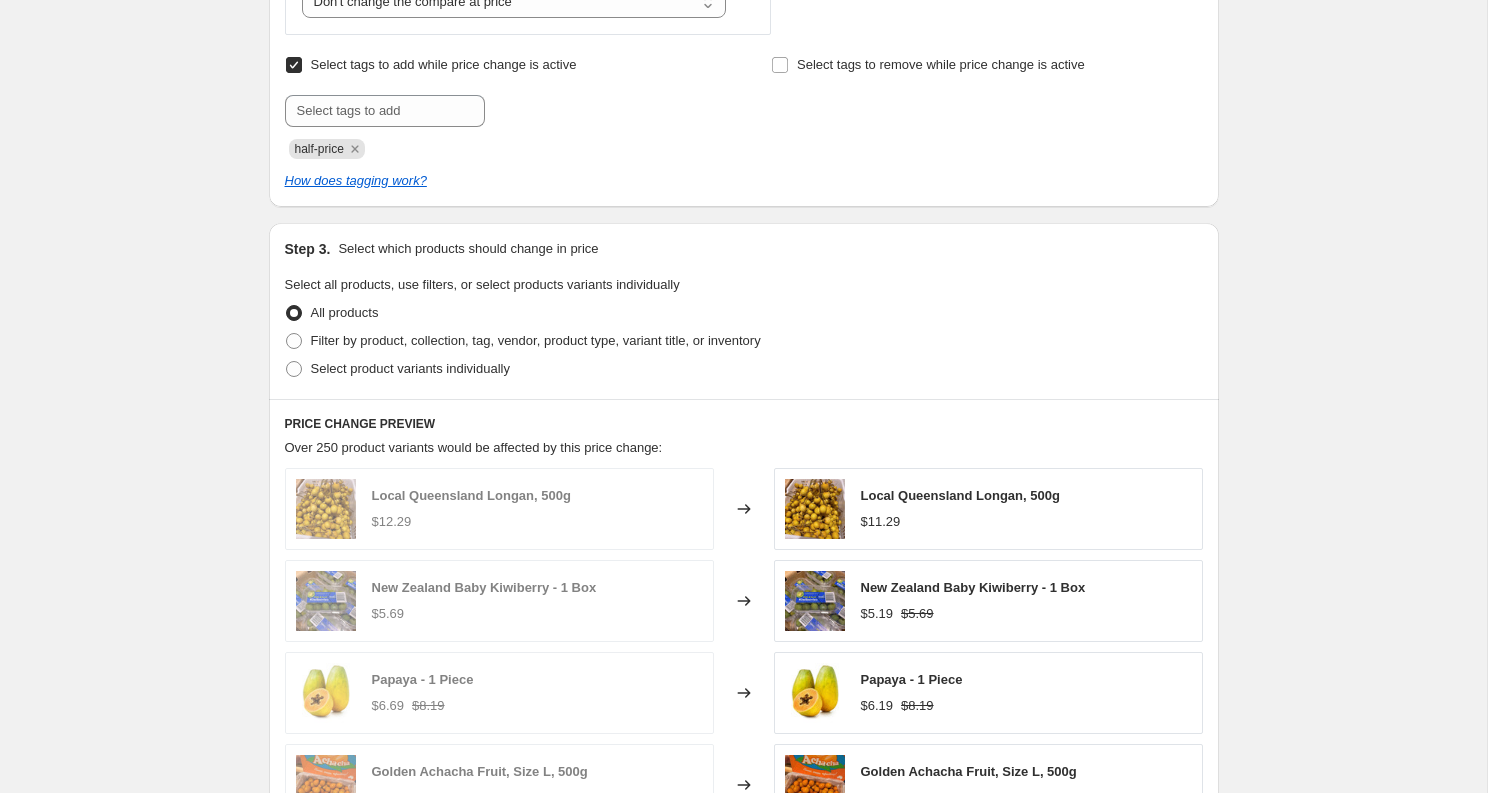 scroll, scrollTop: 772, scrollLeft: 0, axis: vertical 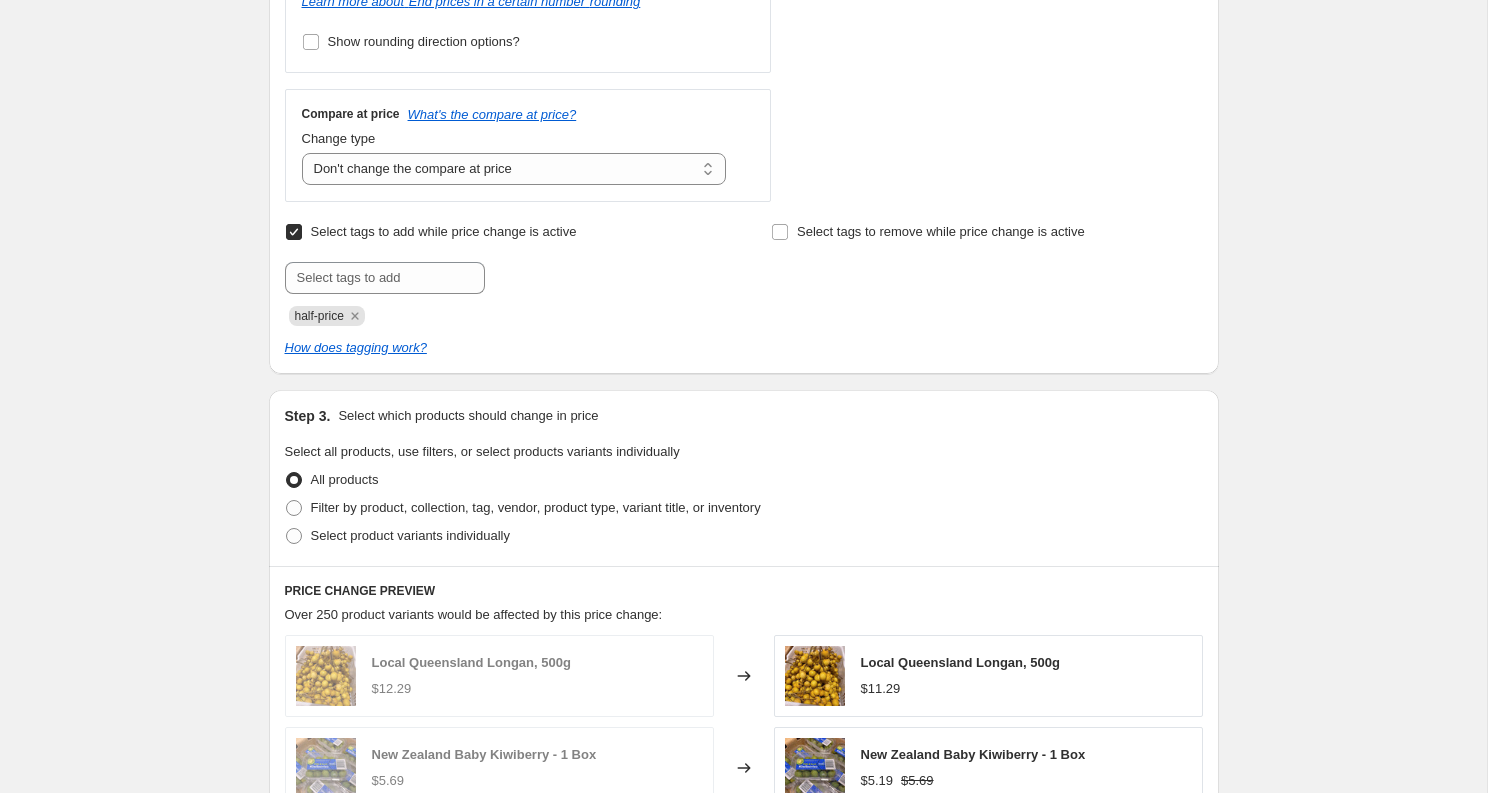 click on "Step 3. Select which products should change in price Select all products, use filters, or select products variants individually All products Filter by product, collection, tag, vendor, product type, variant title, or inventory Select product variants individually" at bounding box center [744, 478] 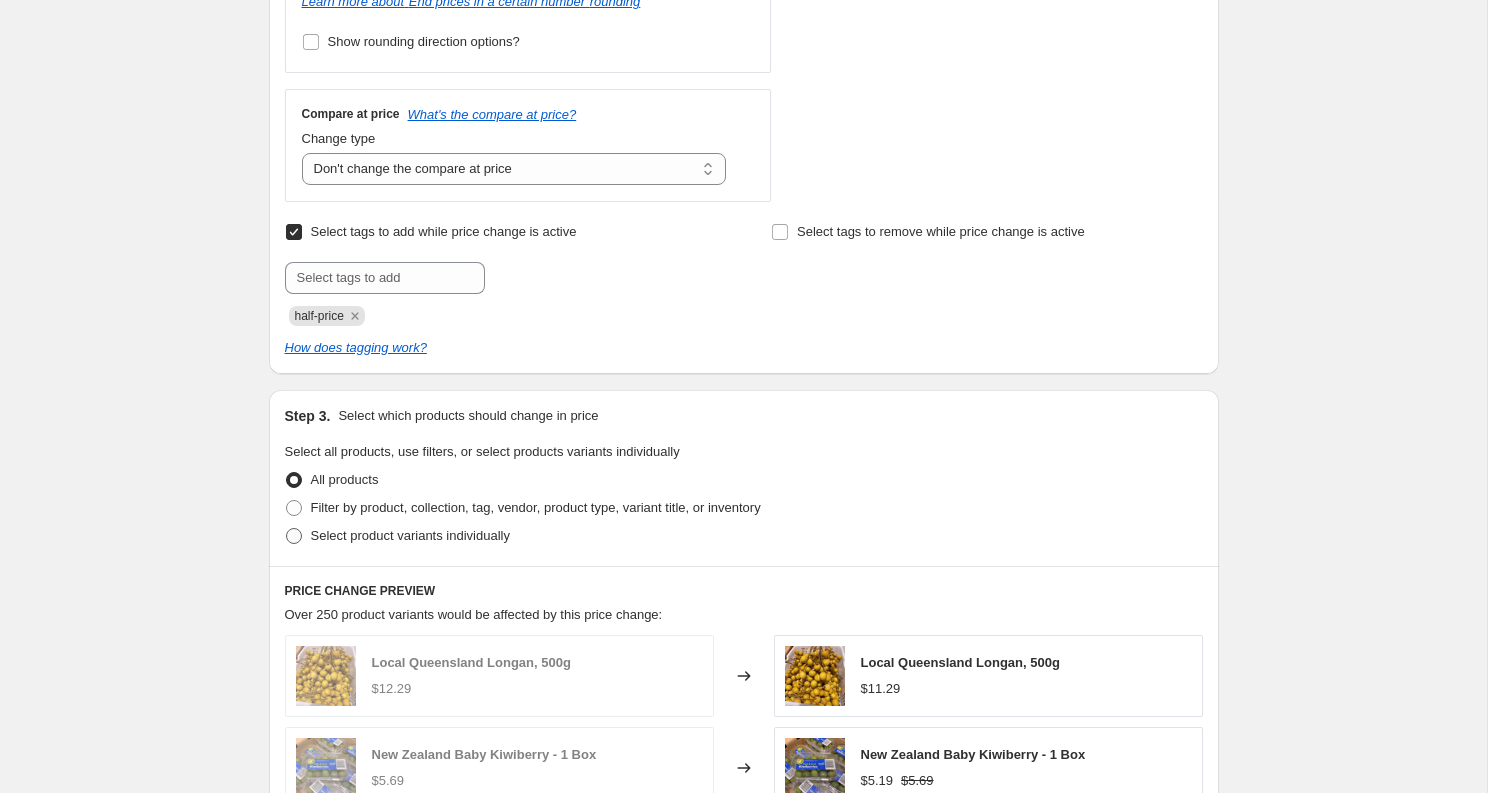 click on "Select product variants individually" at bounding box center (397, 536) 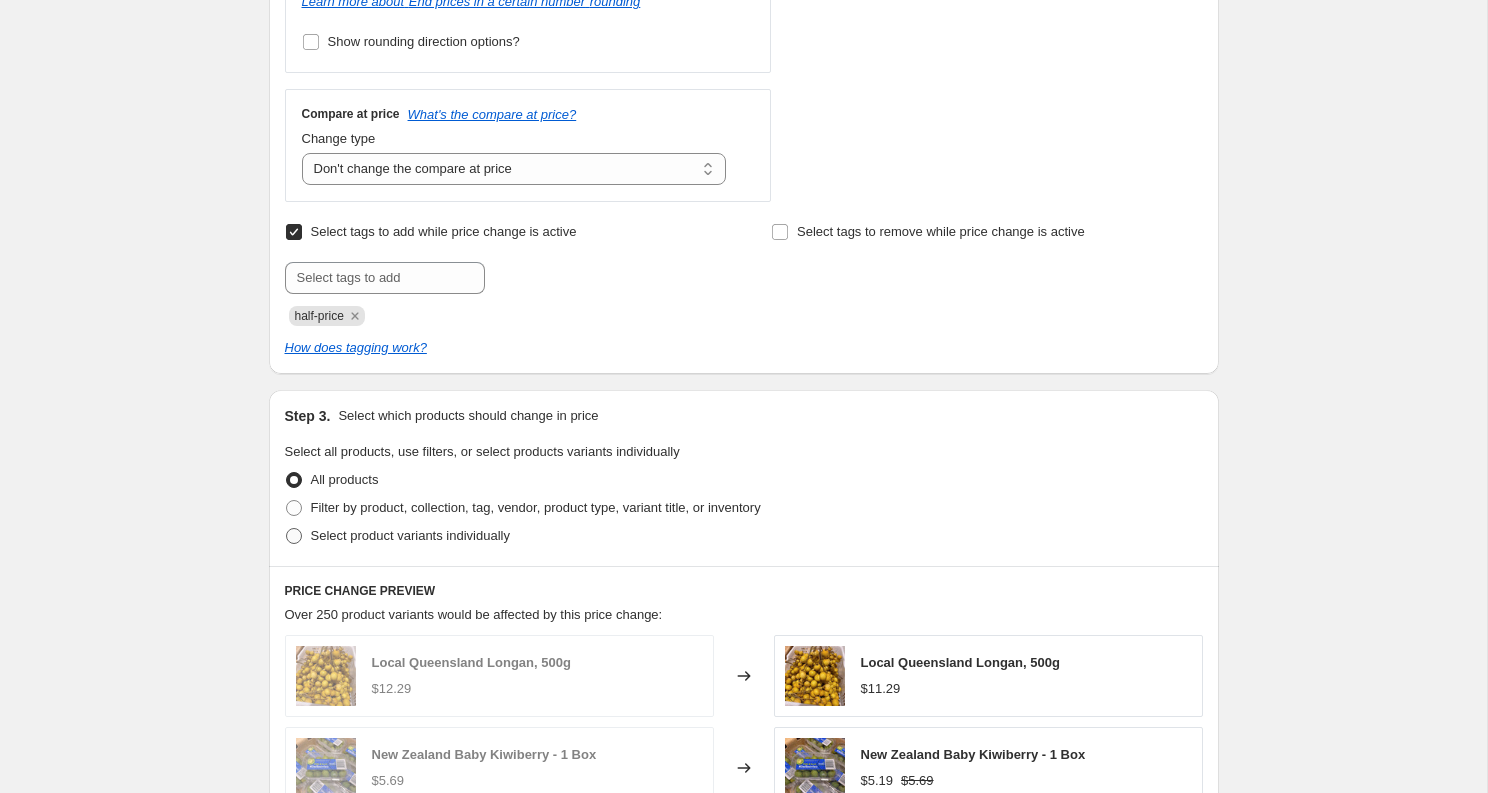 radio on "true" 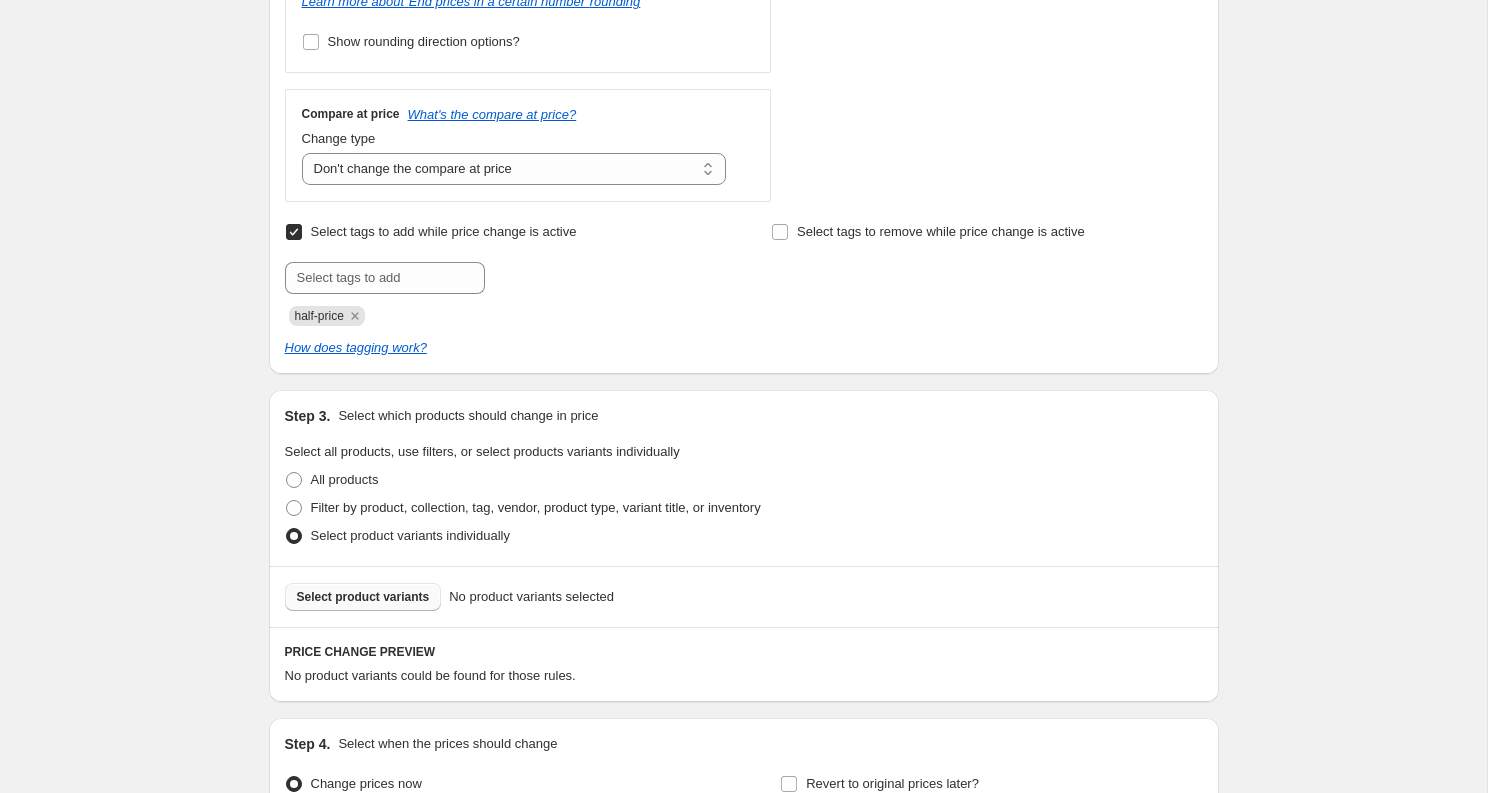 click on "Select product variants" at bounding box center [363, 597] 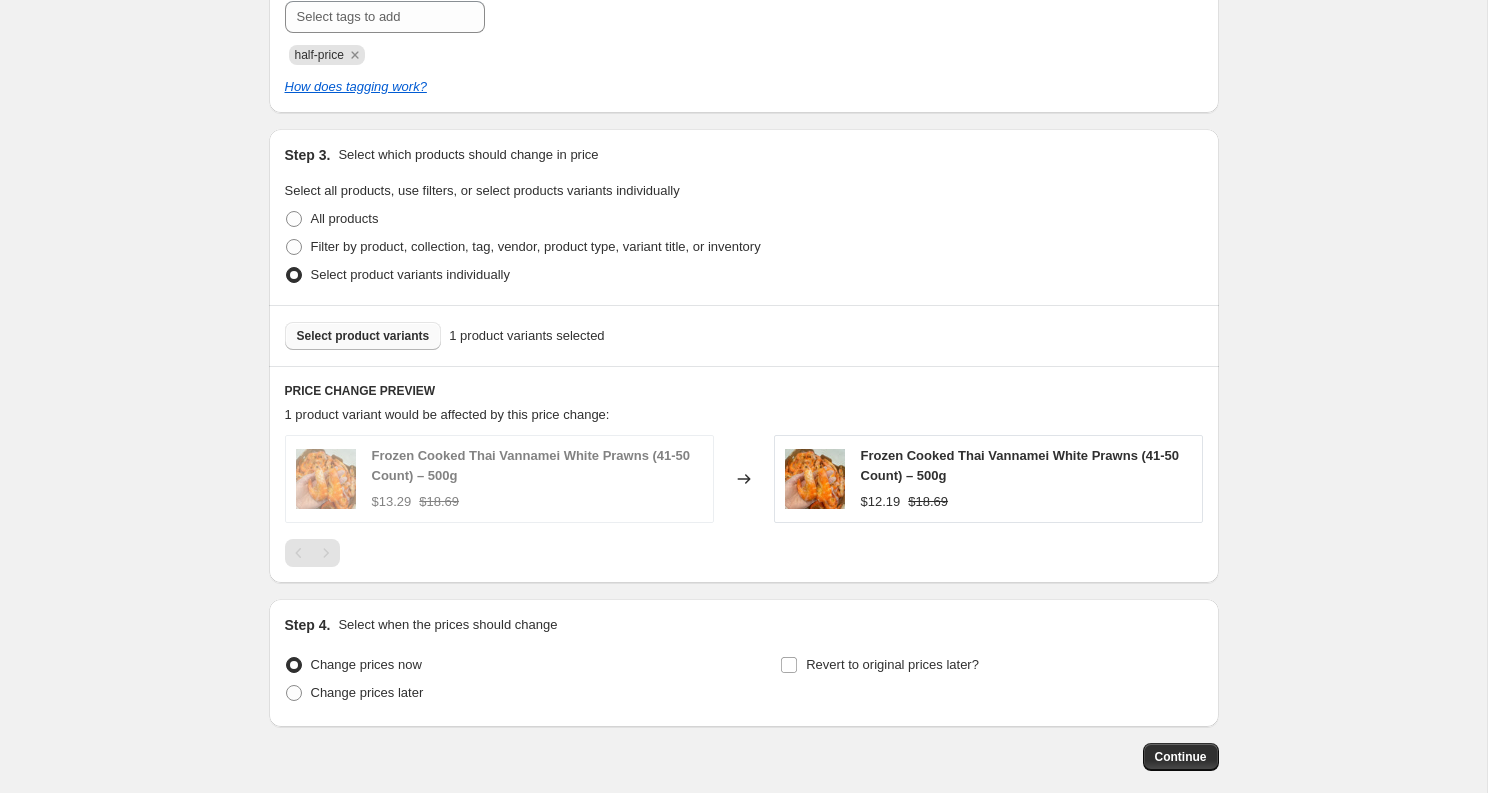 scroll, scrollTop: 1034, scrollLeft: 0, axis: vertical 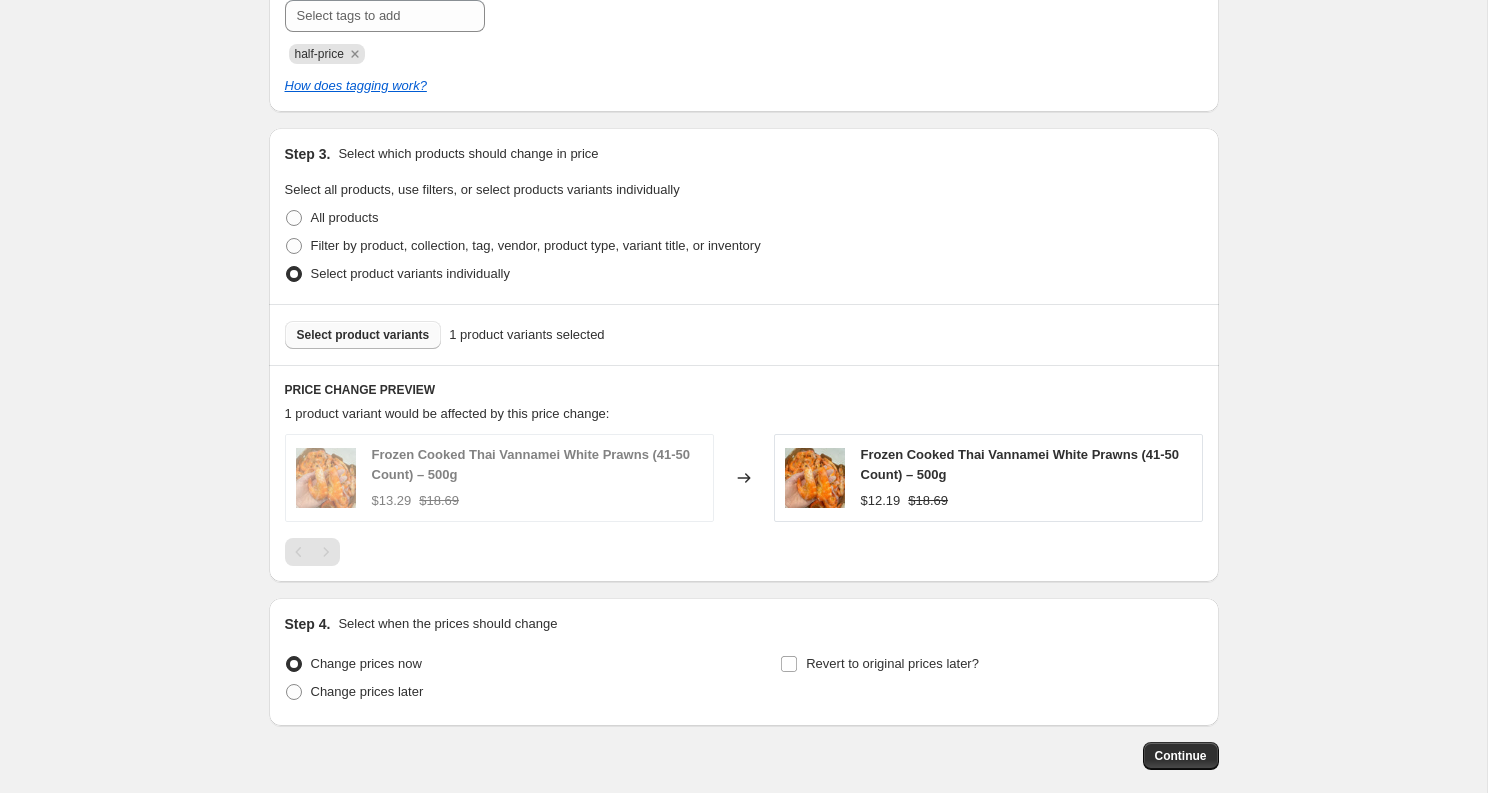 click on "Select product variants" at bounding box center (363, 335) 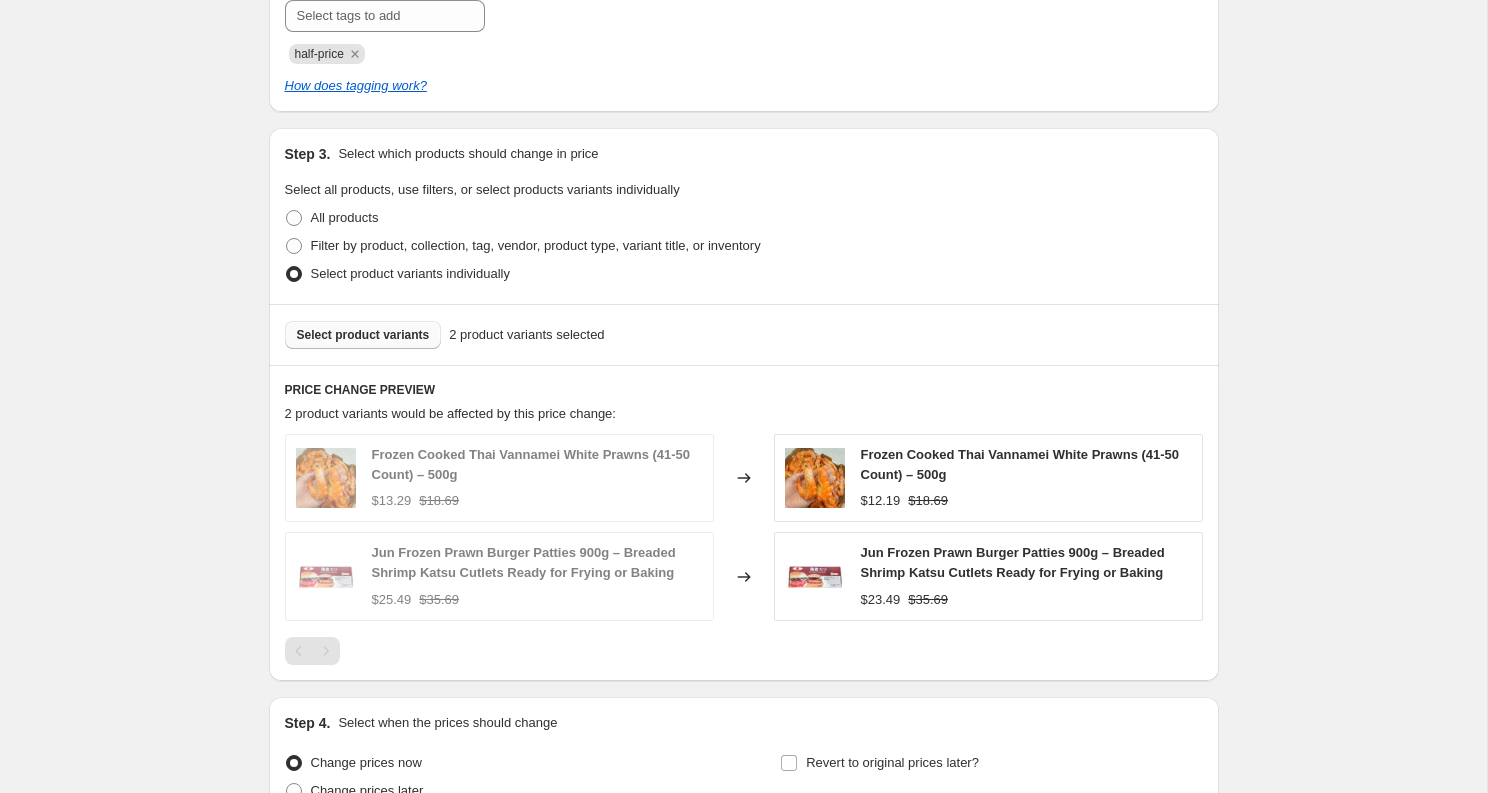click on "Select product variants" at bounding box center (363, 335) 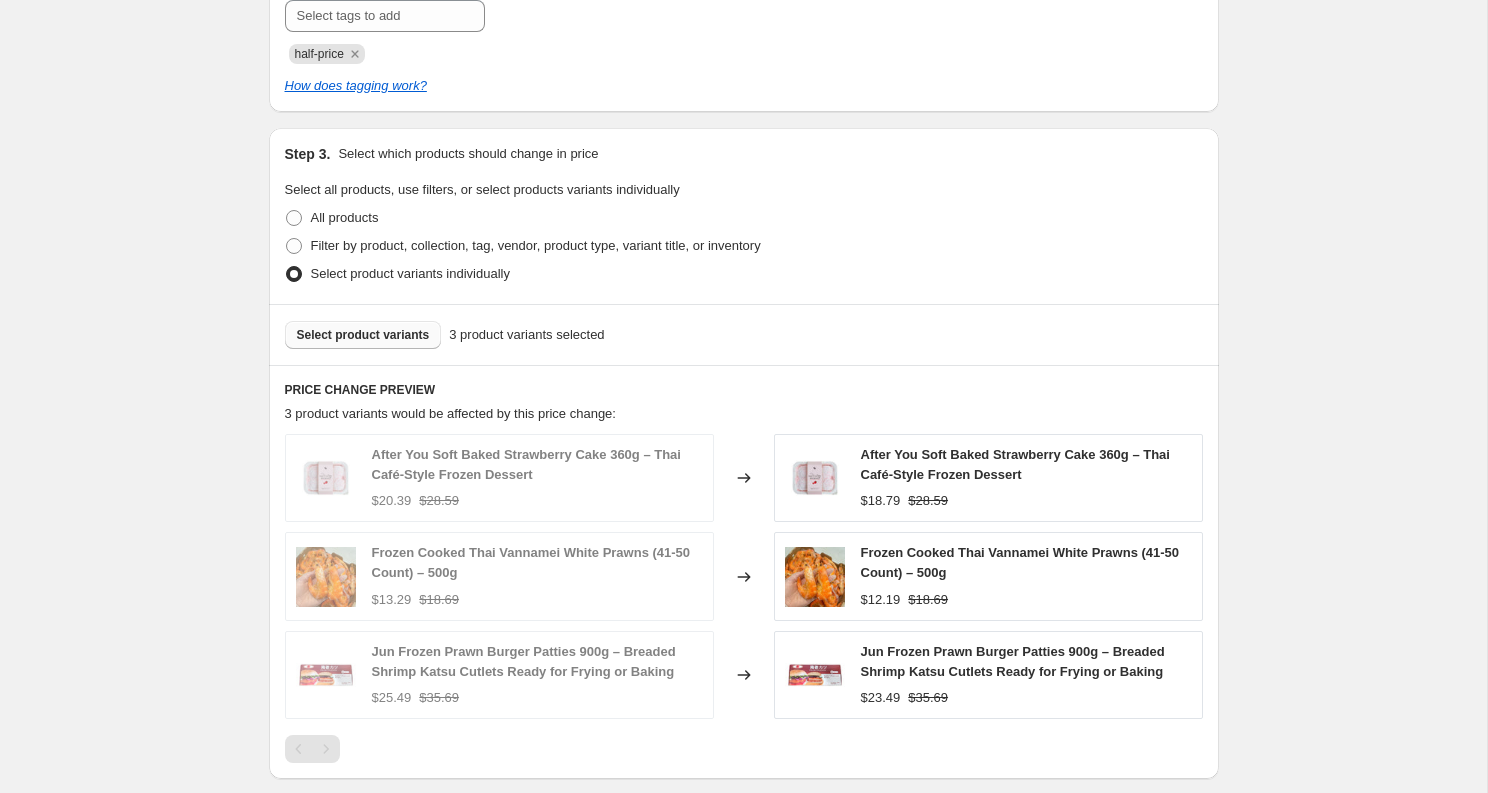 click on "Select product variants" at bounding box center [363, 335] 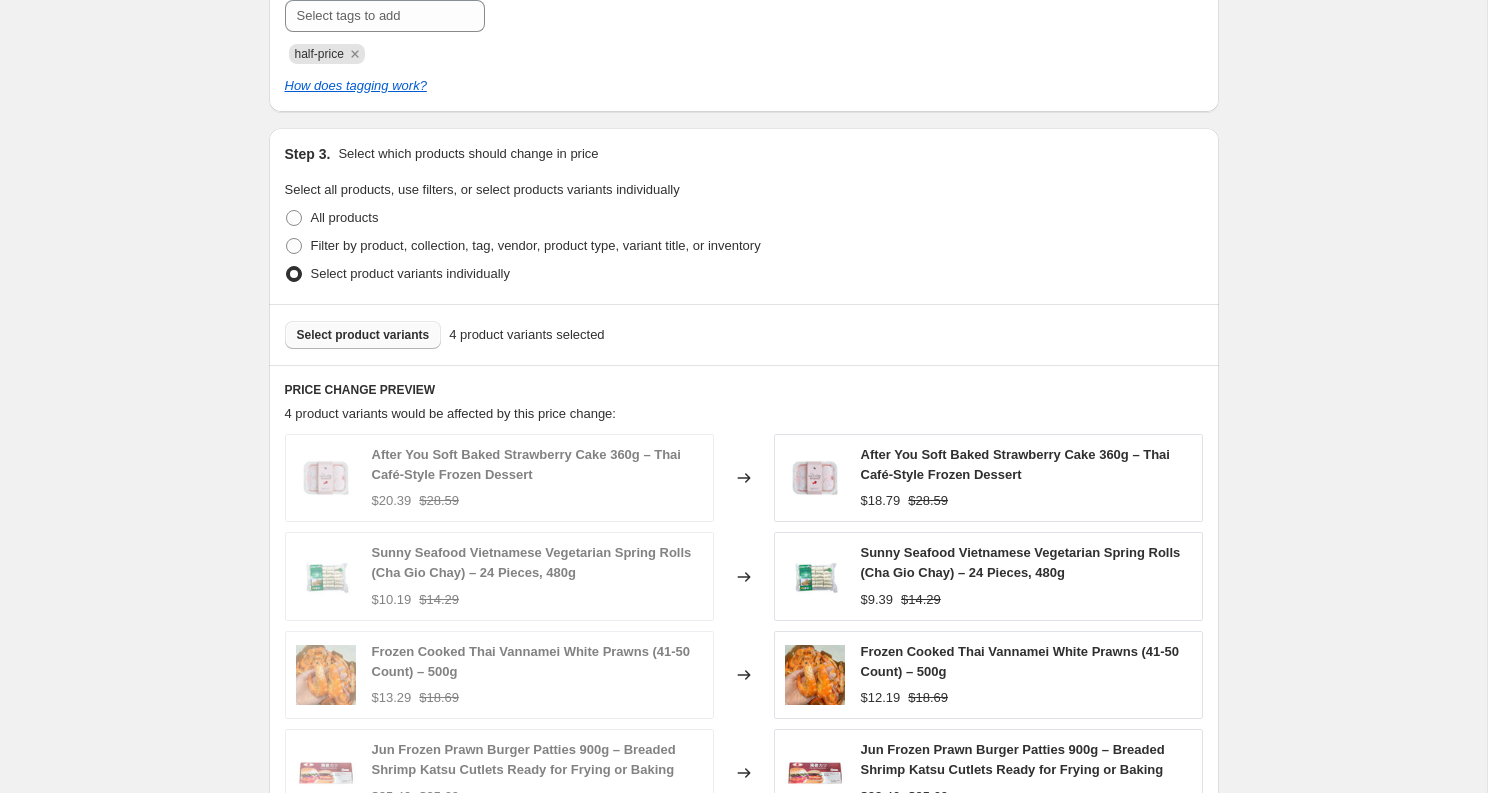 click on "Select product variants" at bounding box center (363, 335) 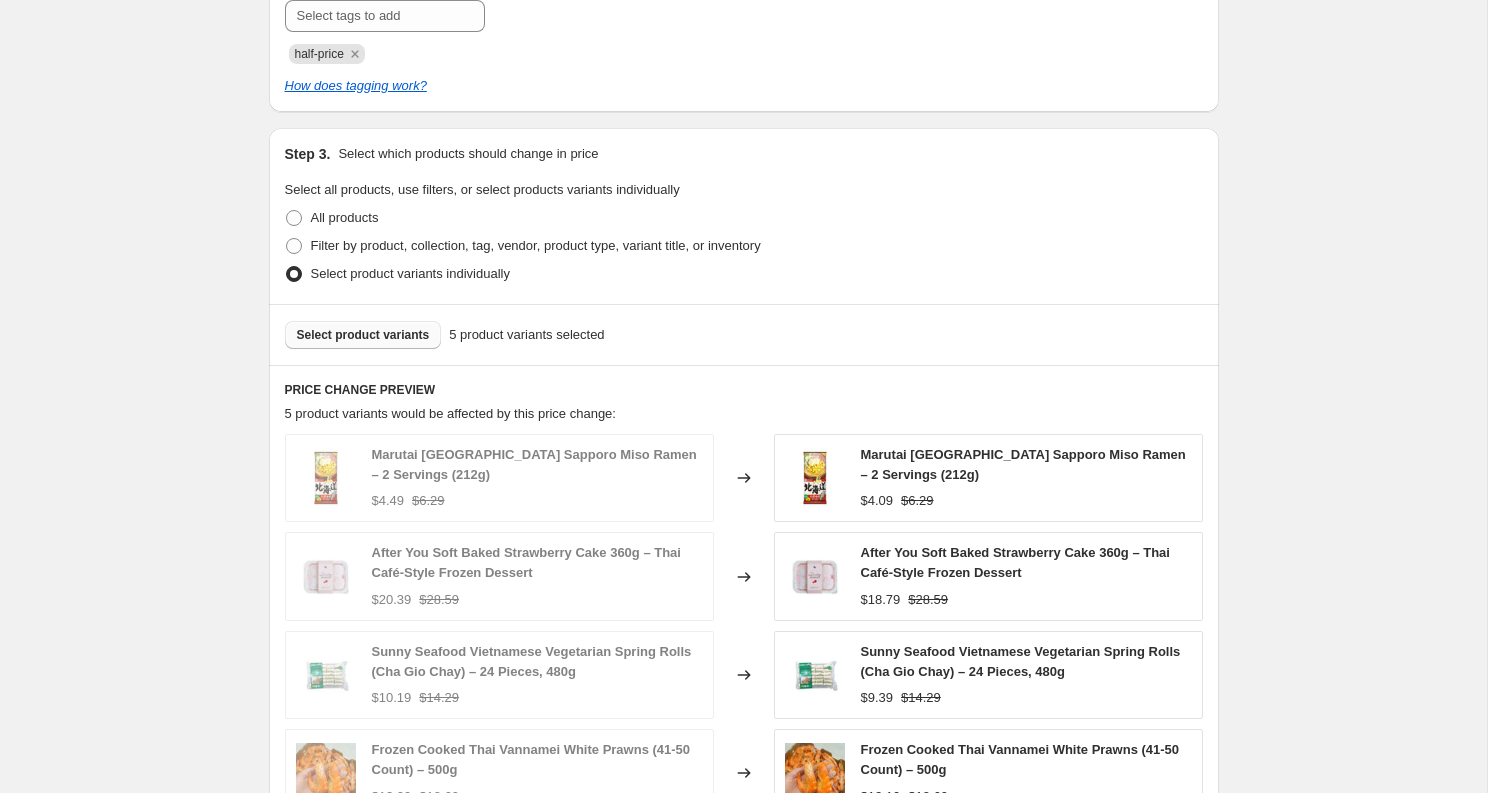 click on "Select product variants" at bounding box center (363, 335) 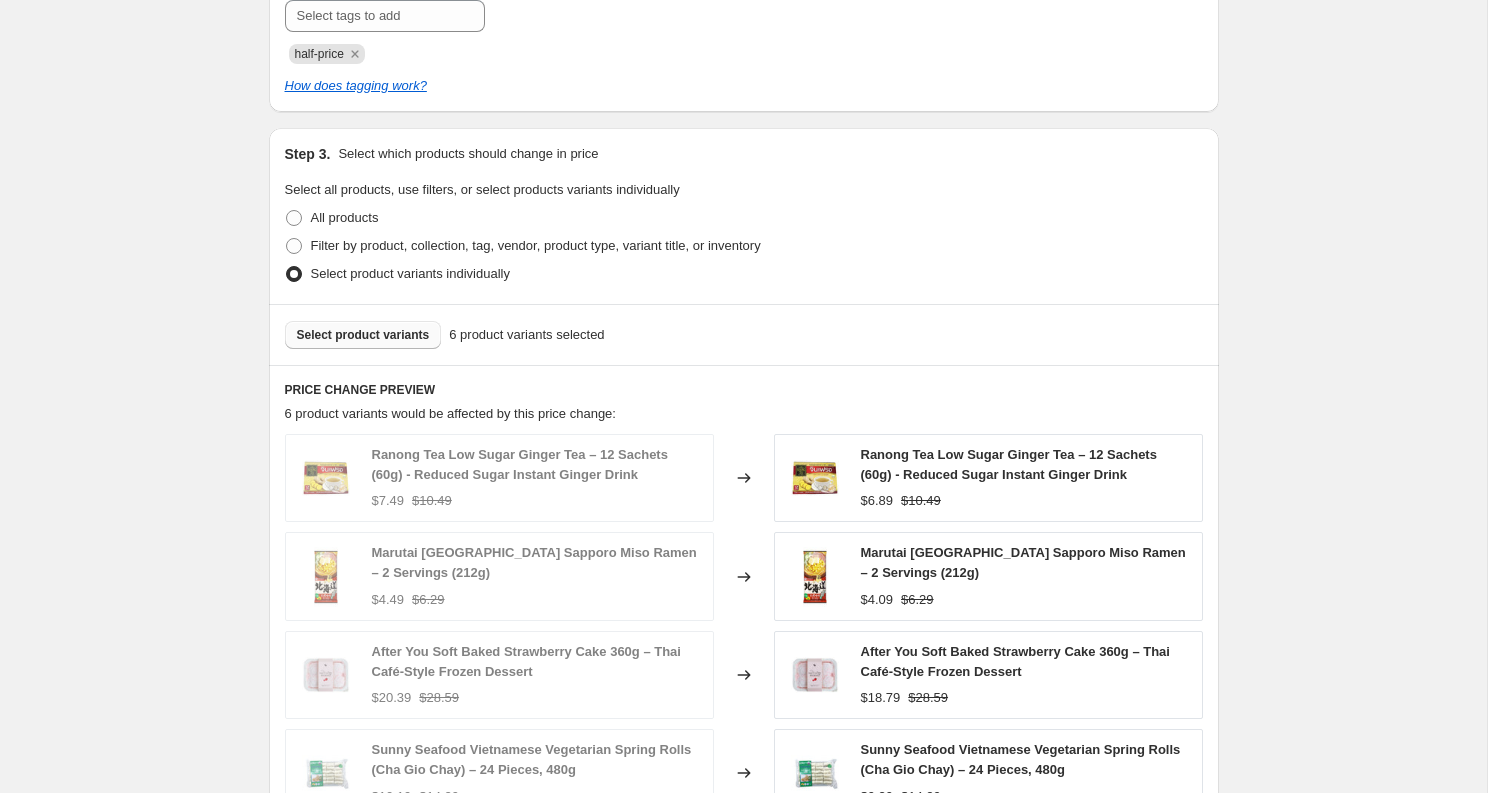click on "Select product variants" at bounding box center (363, 335) 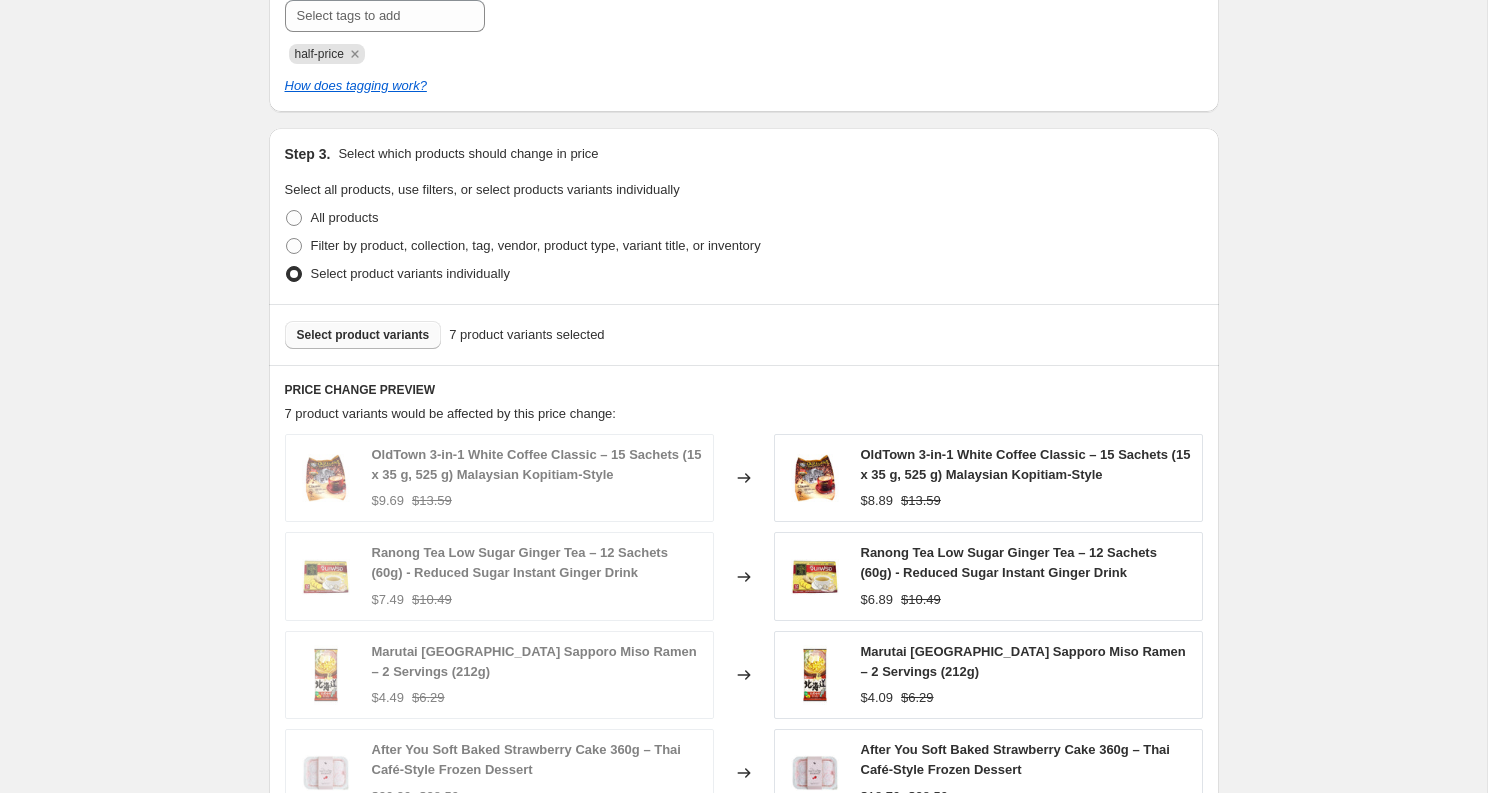 click on "Select product variants" at bounding box center [363, 335] 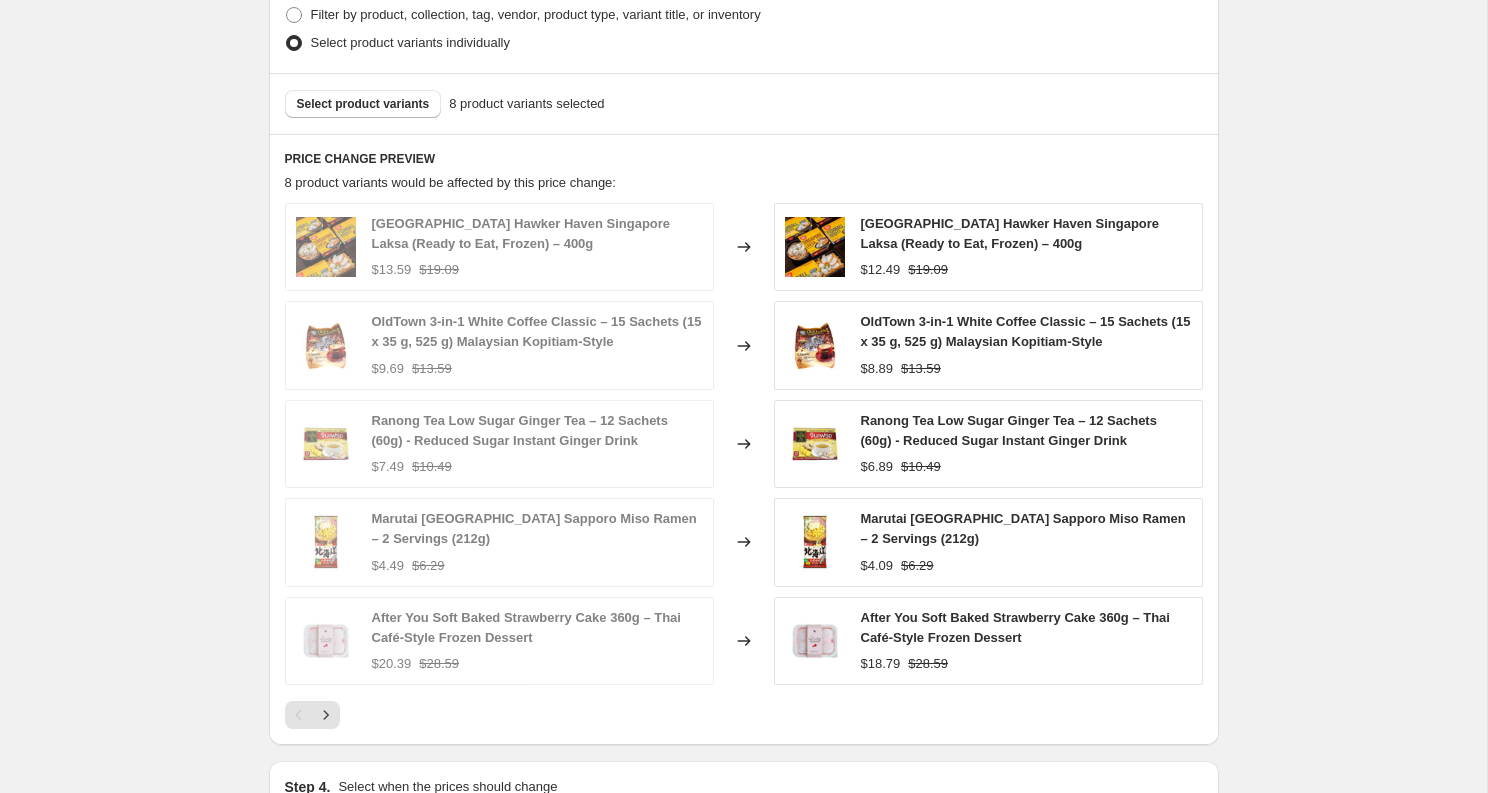 scroll, scrollTop: 1293, scrollLeft: 0, axis: vertical 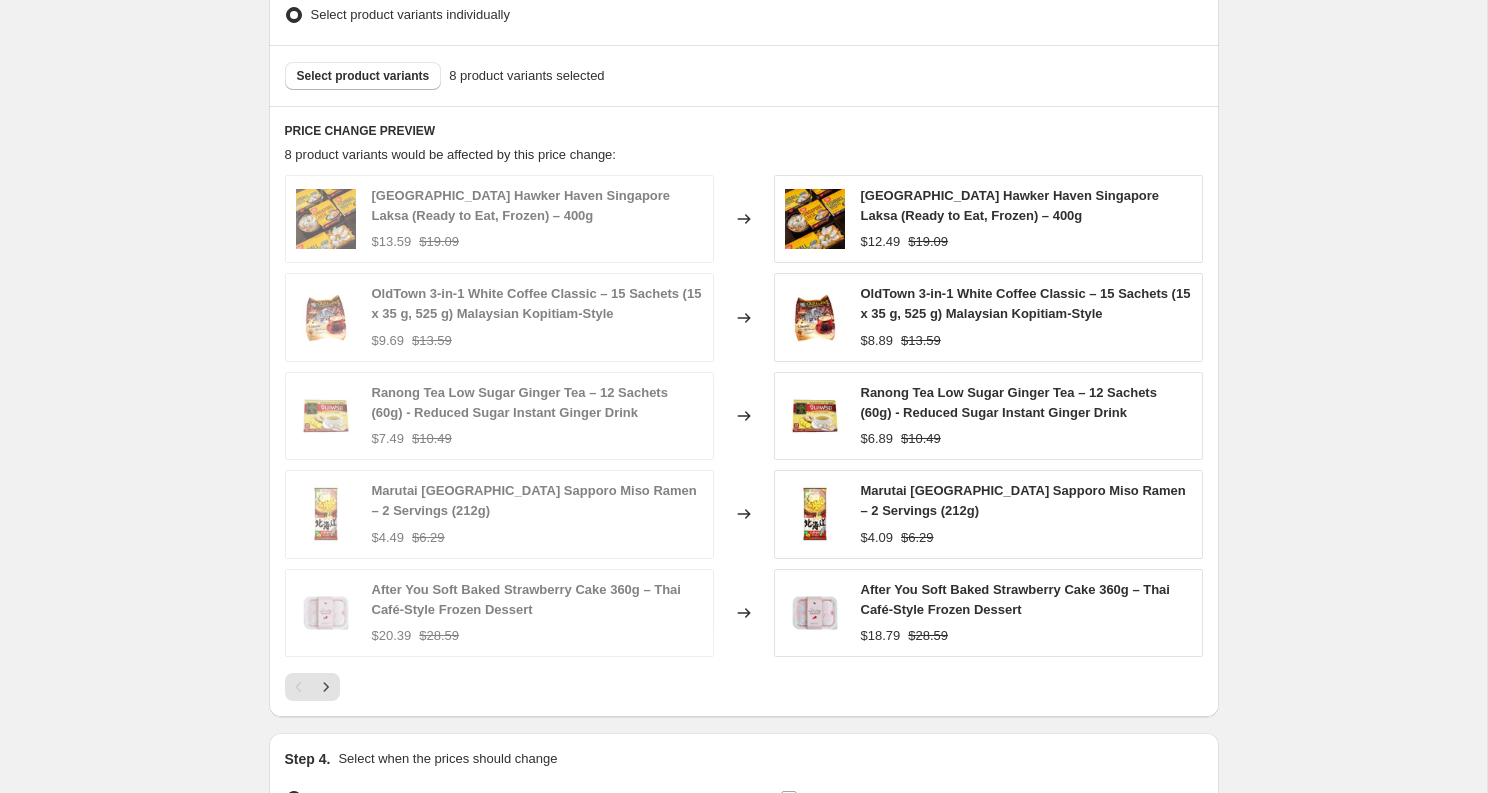 click on "Select product variants 8   product variants selected" at bounding box center [744, 75] 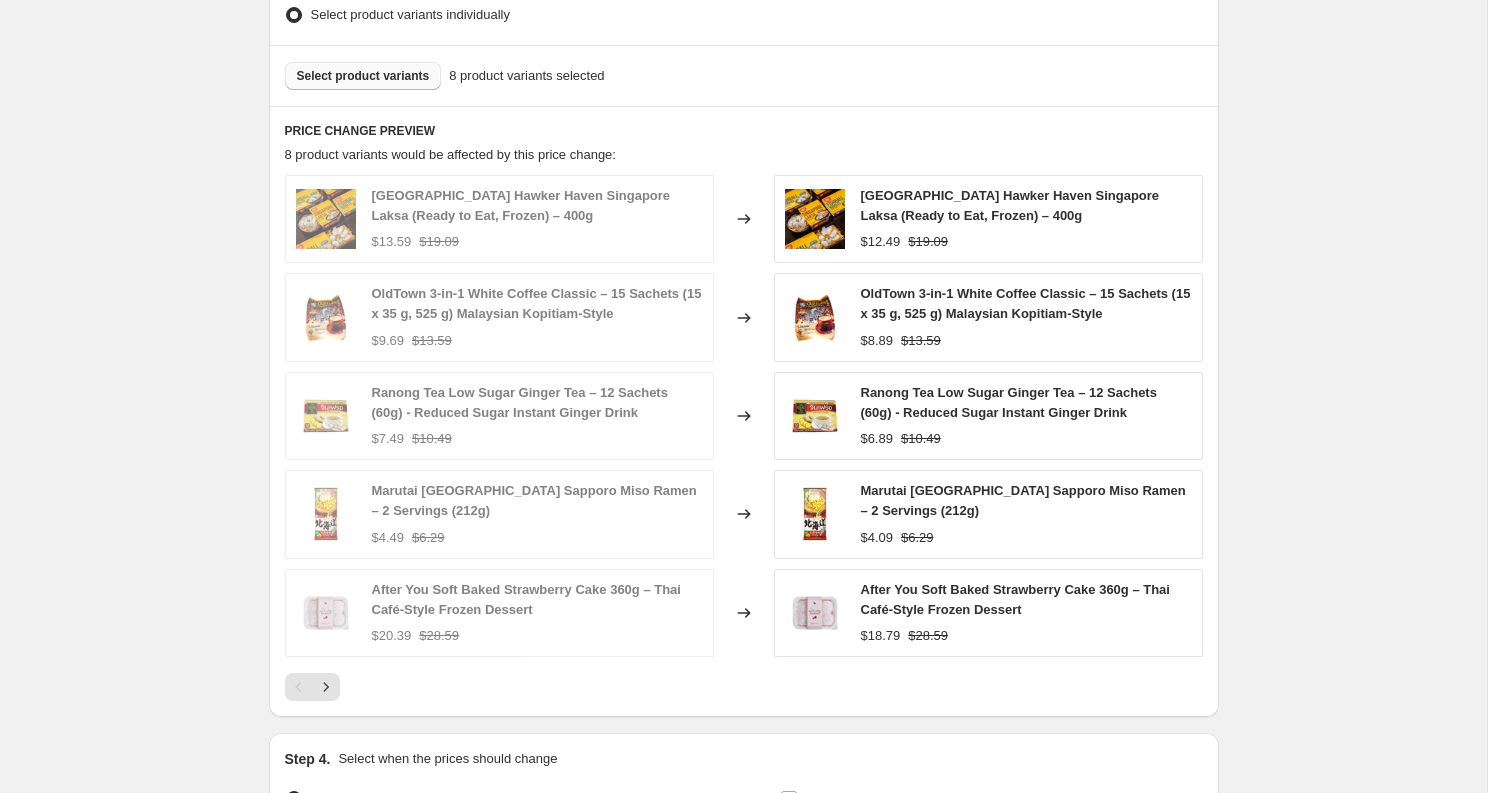 click on "Select product variants" at bounding box center (363, 76) 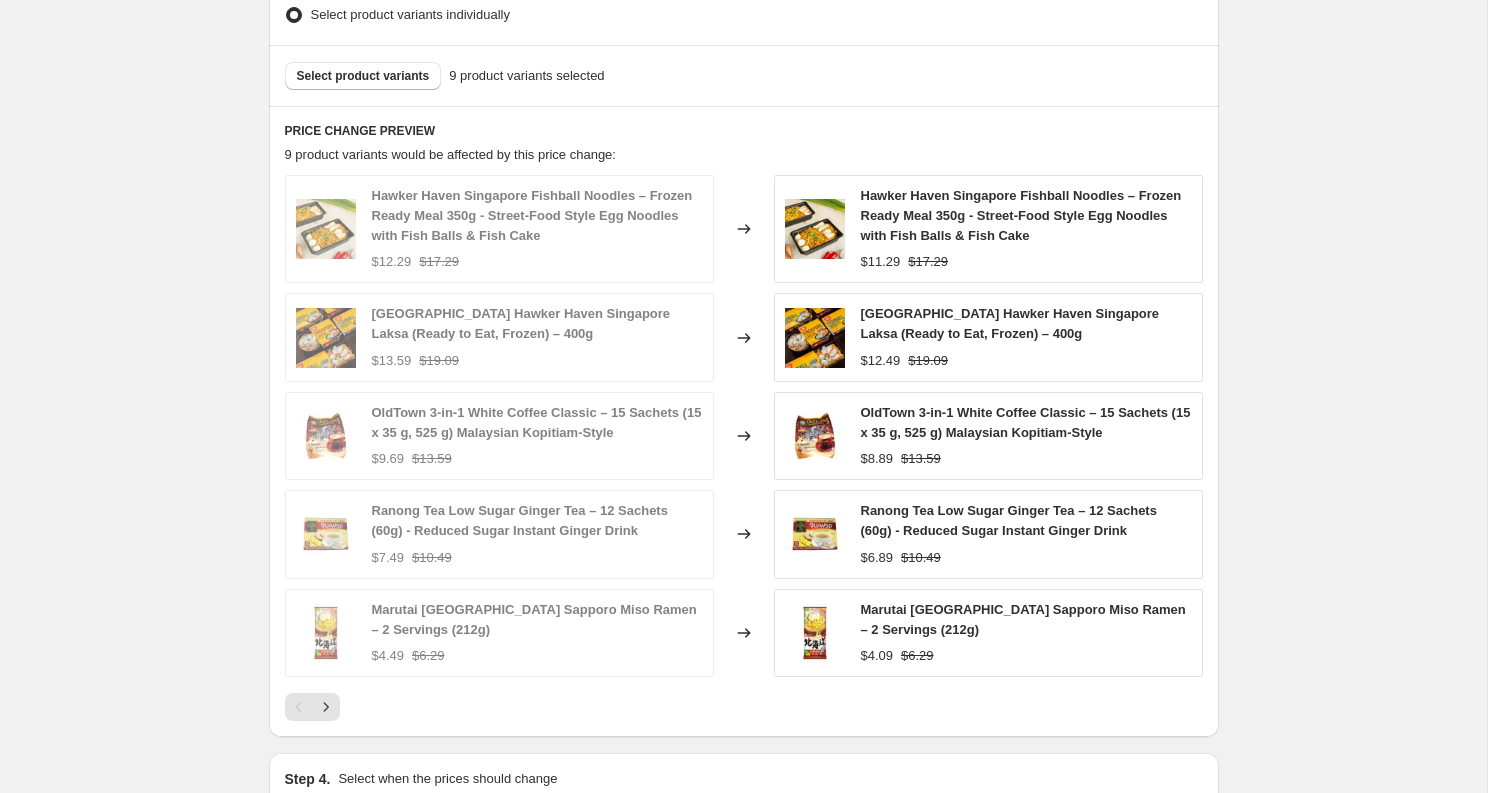 click on "Create new price change job. This page is ready Create new price change job Draft Step 1. Optionally give your price change job a title (eg "March 30% off sale on boots") 2025年7月12日 14:44:03 Price change job This title is just for internal use, customers won't see it Step 2. Select how the prices should change Use bulk price change rules Set product prices individually Use CSV upload Price Change type Change the price to a certain amount Change the price by a certain amount Change the price by a certain percentage Change the price to the current compare at price (price before sale) Change the price by a certain amount relative to the compare at price Change the price by a certain percentage relative to the compare at price Don't change the price Change the price by a certain percentage relative to the cost per item Change price to certain cost margin Change the price by a certain percentage Price change amount -8 % (Price drop) Rounding Round to nearest .01 Round to nearest whole number . 9 Add digit "" at bounding box center [743, -123] 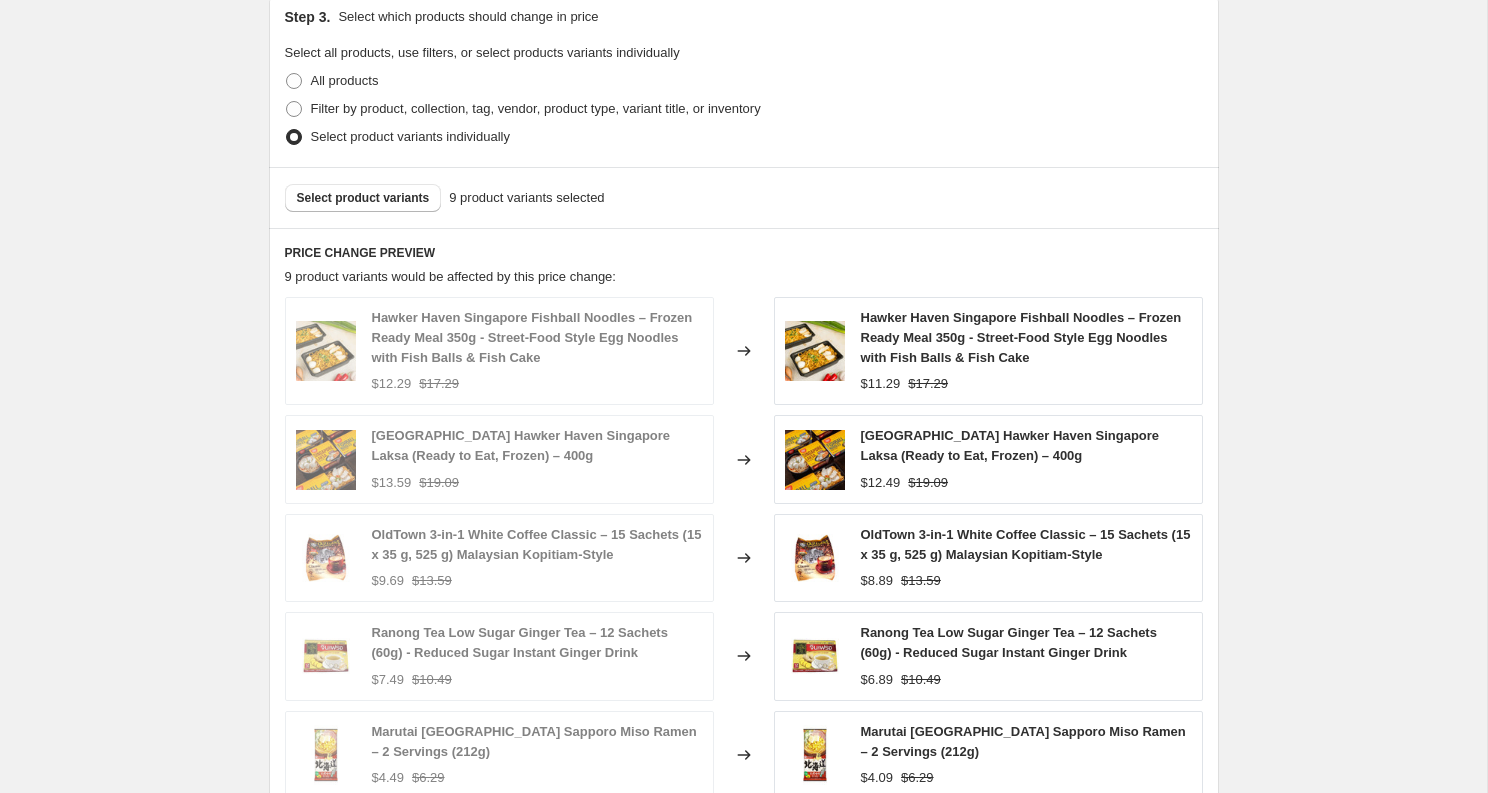 scroll, scrollTop: 1547, scrollLeft: 0, axis: vertical 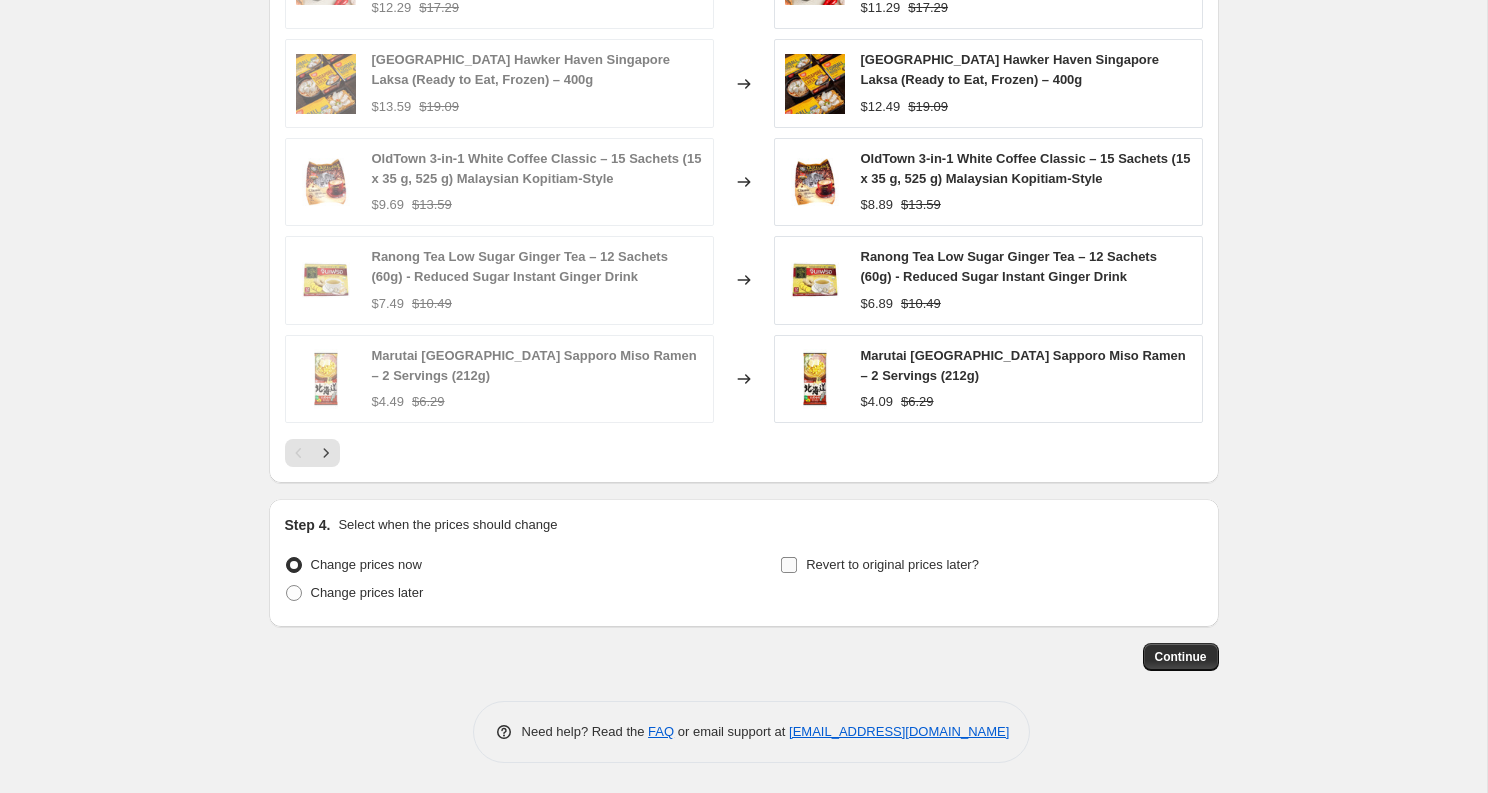 click on "Revert to original prices later?" at bounding box center [879, 565] 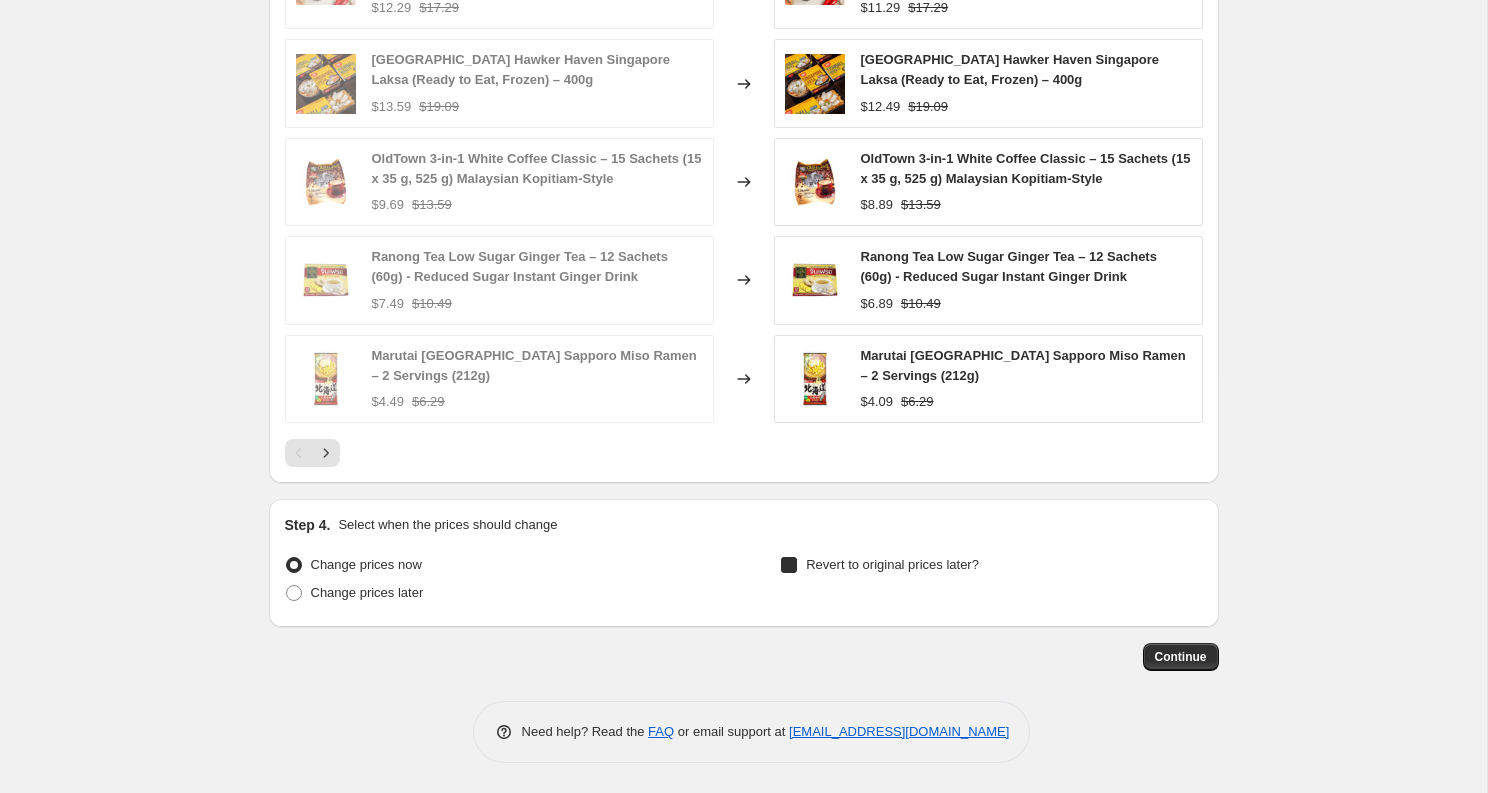 checkbox on "true" 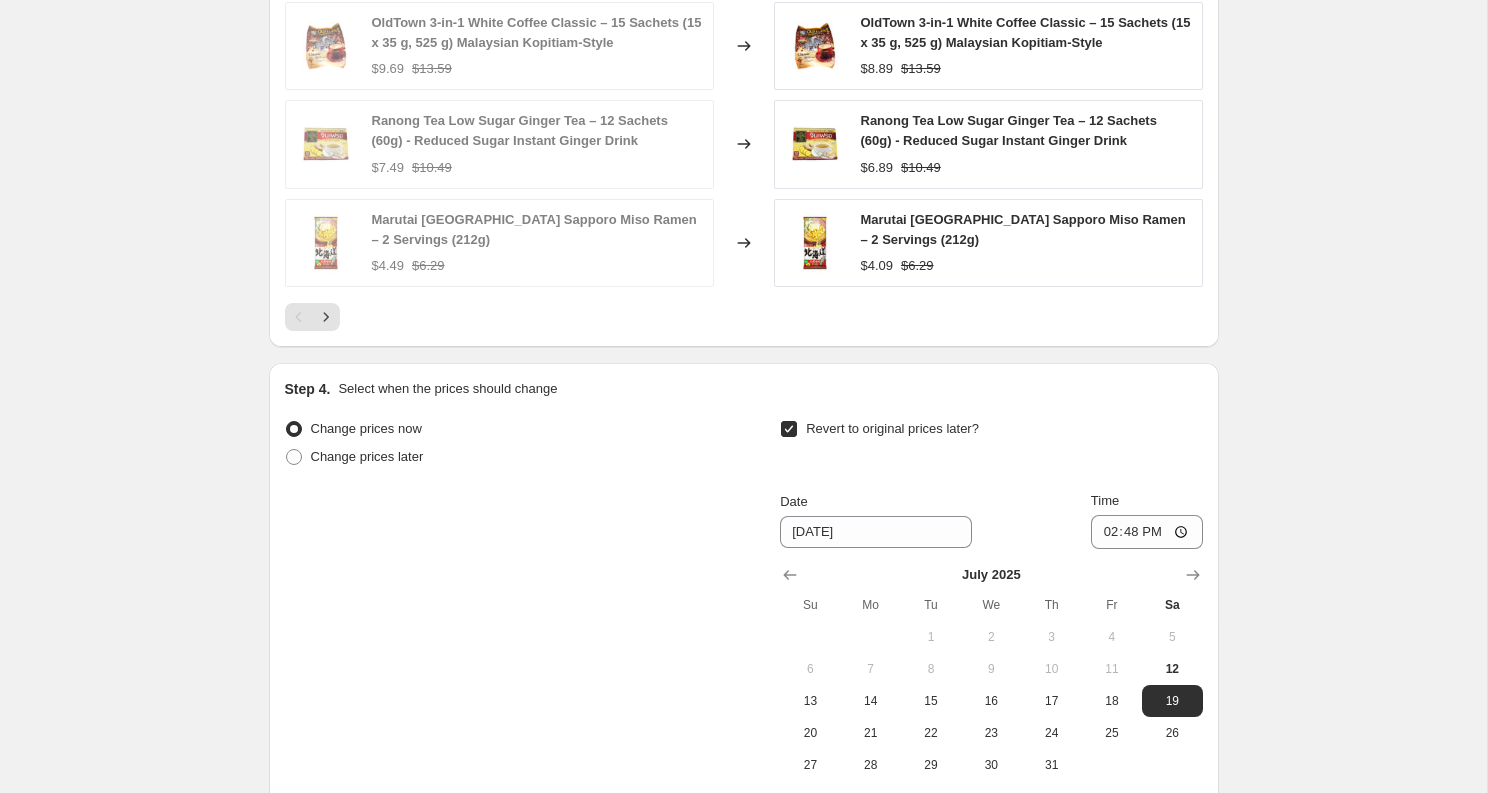 scroll, scrollTop: 1889, scrollLeft: 0, axis: vertical 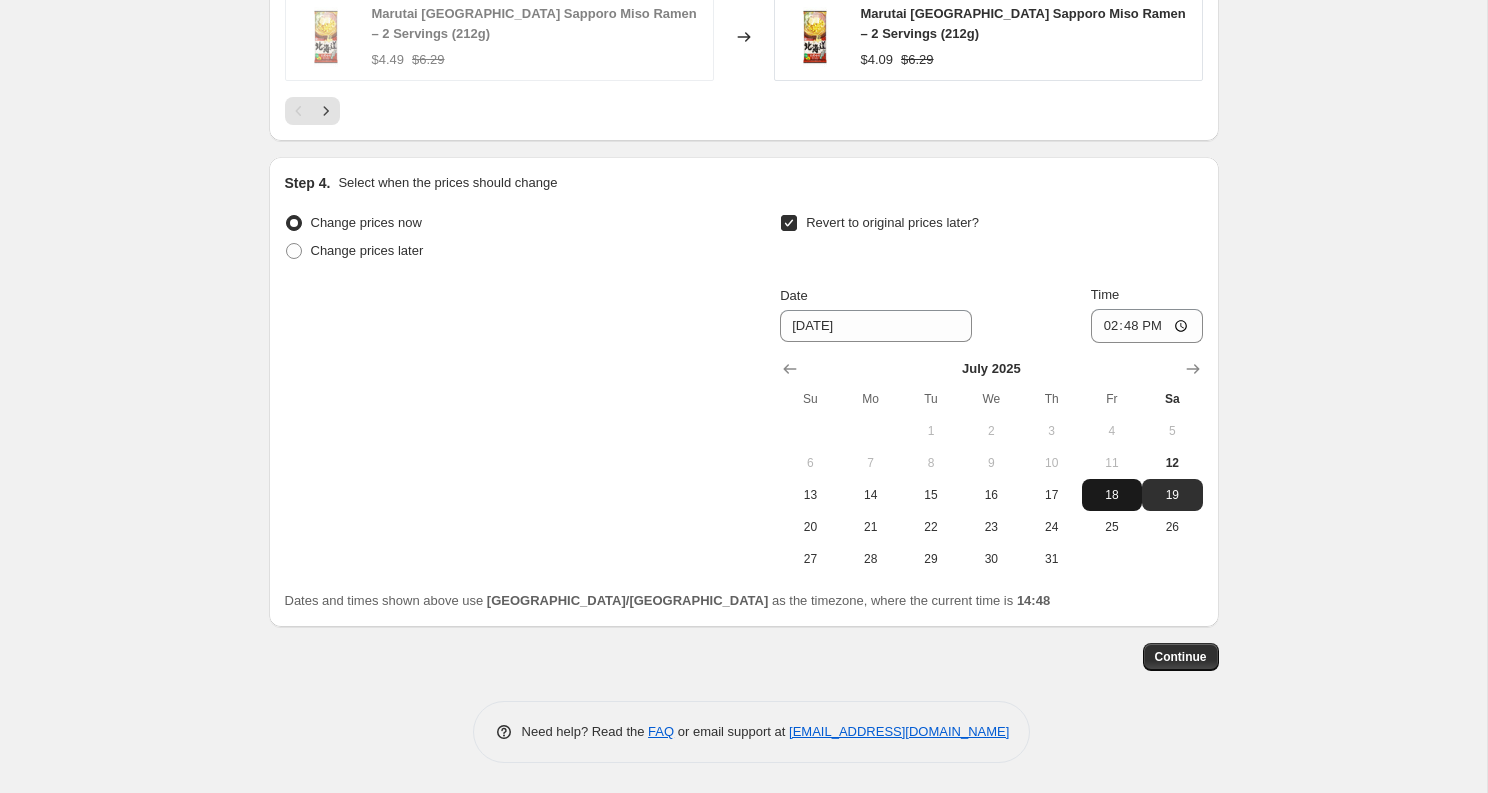 click on "18" at bounding box center [1112, 495] 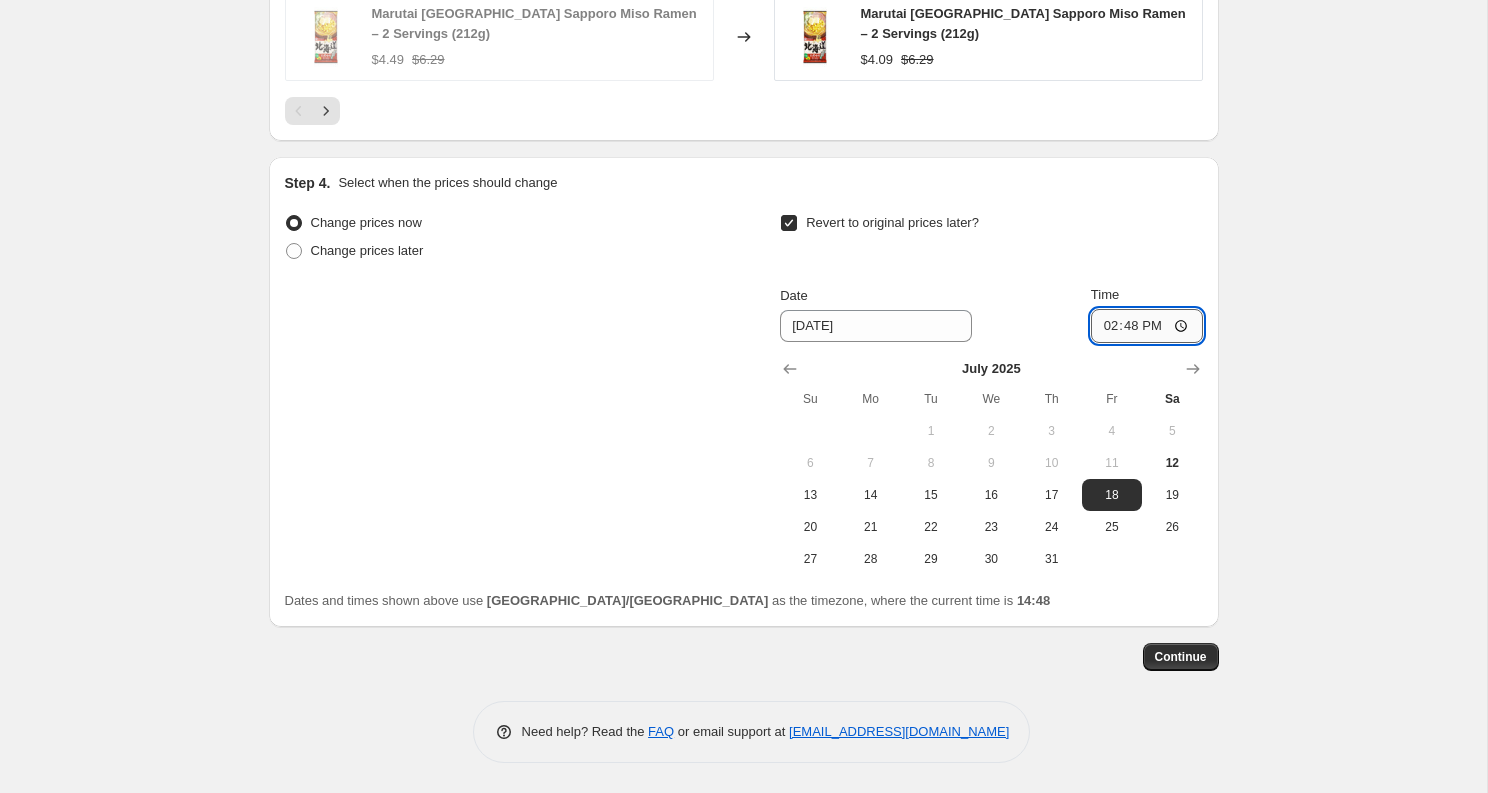 click on "14:48" at bounding box center (1147, 326) 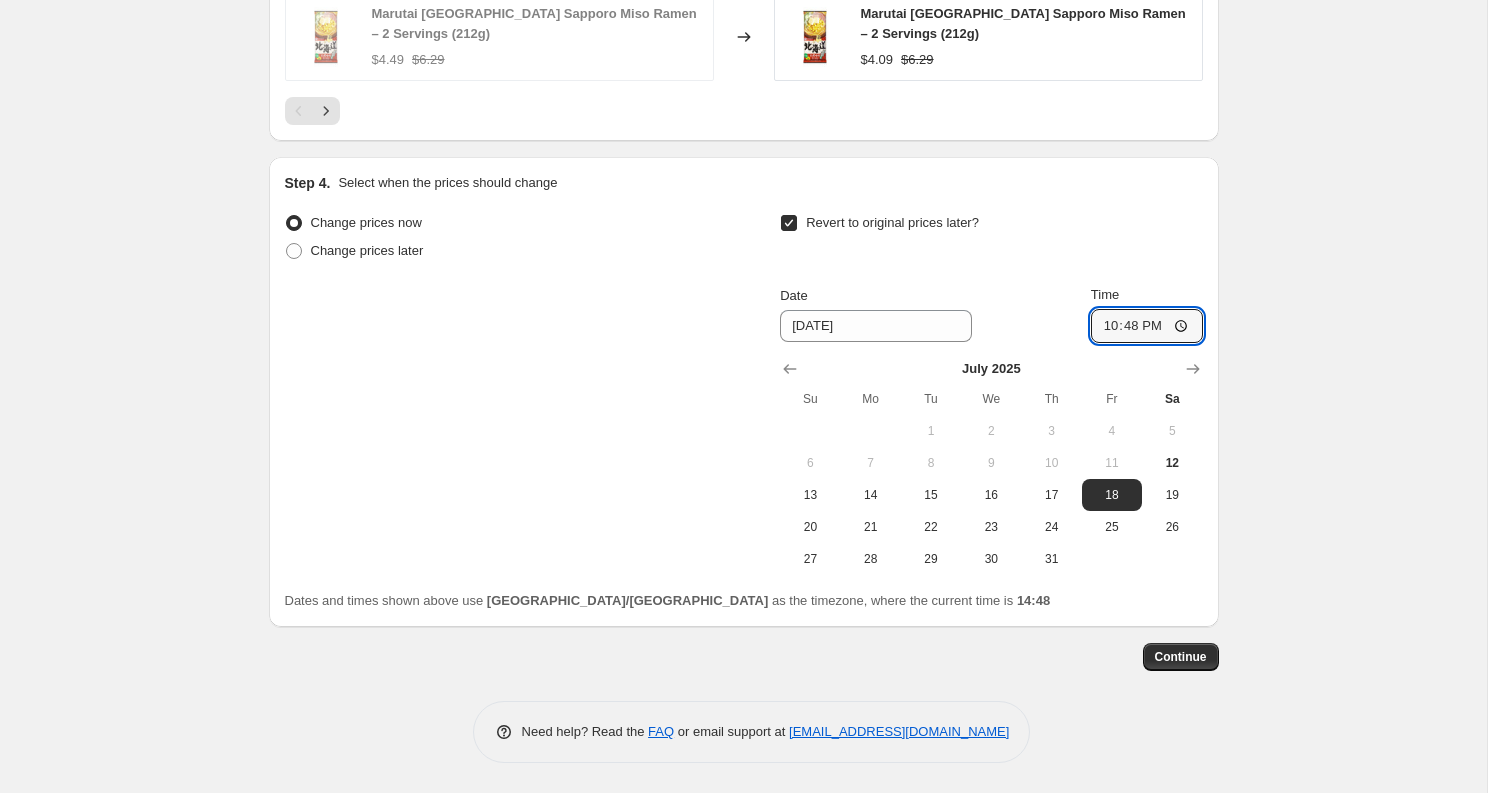 type on "22:00" 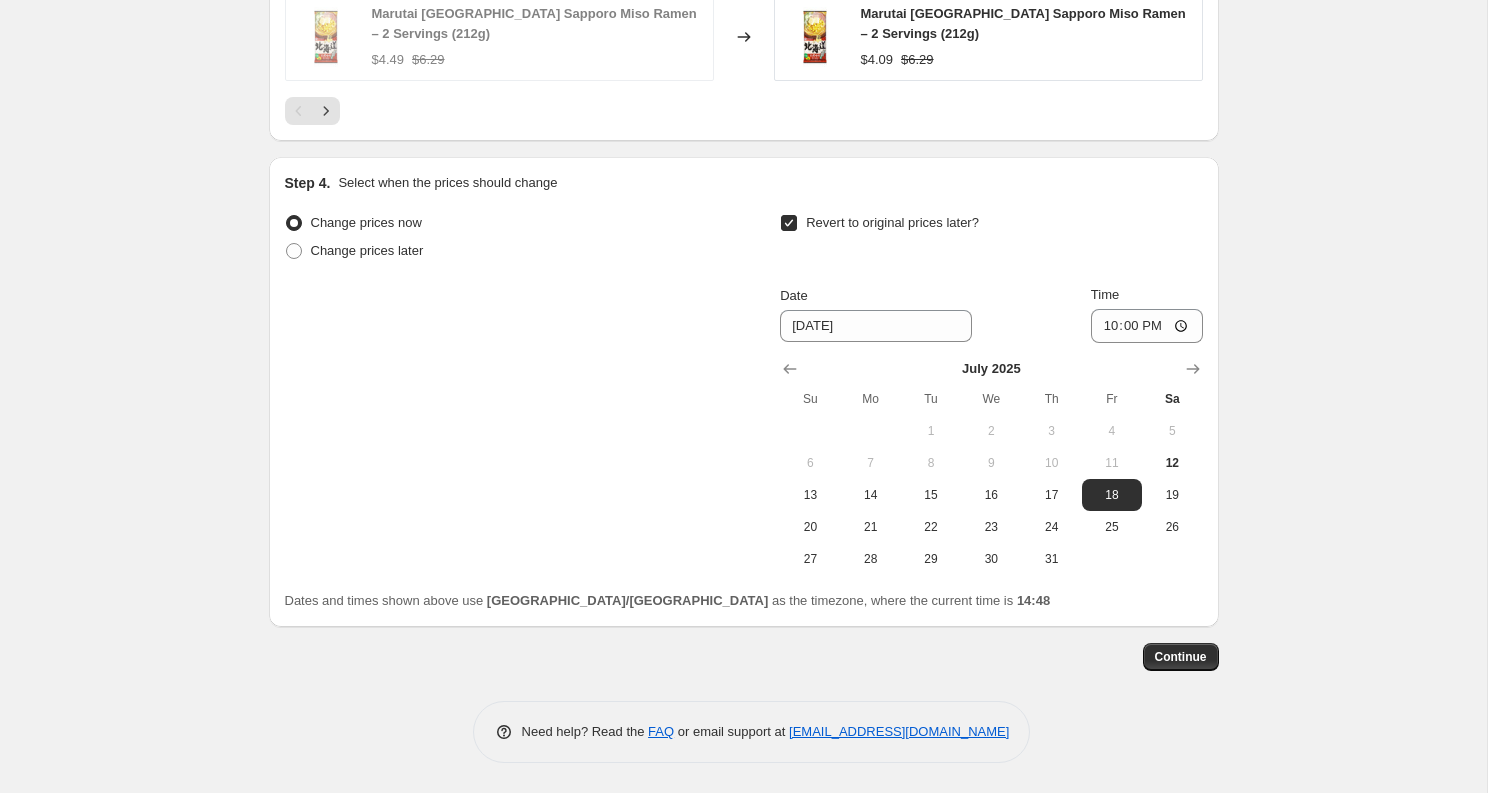click on "Create new price change job. This page is ready Create new price change job Draft Step 1. Optionally give your price change job a title (eg "March 30% off sale on boots") 2025年7月12日 14:44:03 Price change job This title is just for internal use, customers won't see it Step 2. Select how the prices should change Use bulk price change rules Set product prices individually Use CSV upload Price Change type Change the price to a certain amount Change the price by a certain amount Change the price by a certain percentage Change the price to the current compare at price (price before sale) Change the price by a certain amount relative to the compare at price Change the price by a certain percentage relative to the compare at price Don't change the price Change the price by a certain percentage relative to the cost per item Change price to certain cost margin Change the price by a certain percentage Price change amount -8 % (Price drop) Rounding Round to nearest .01 Round to nearest whole number . 9 Add digit "" at bounding box center [743, -548] 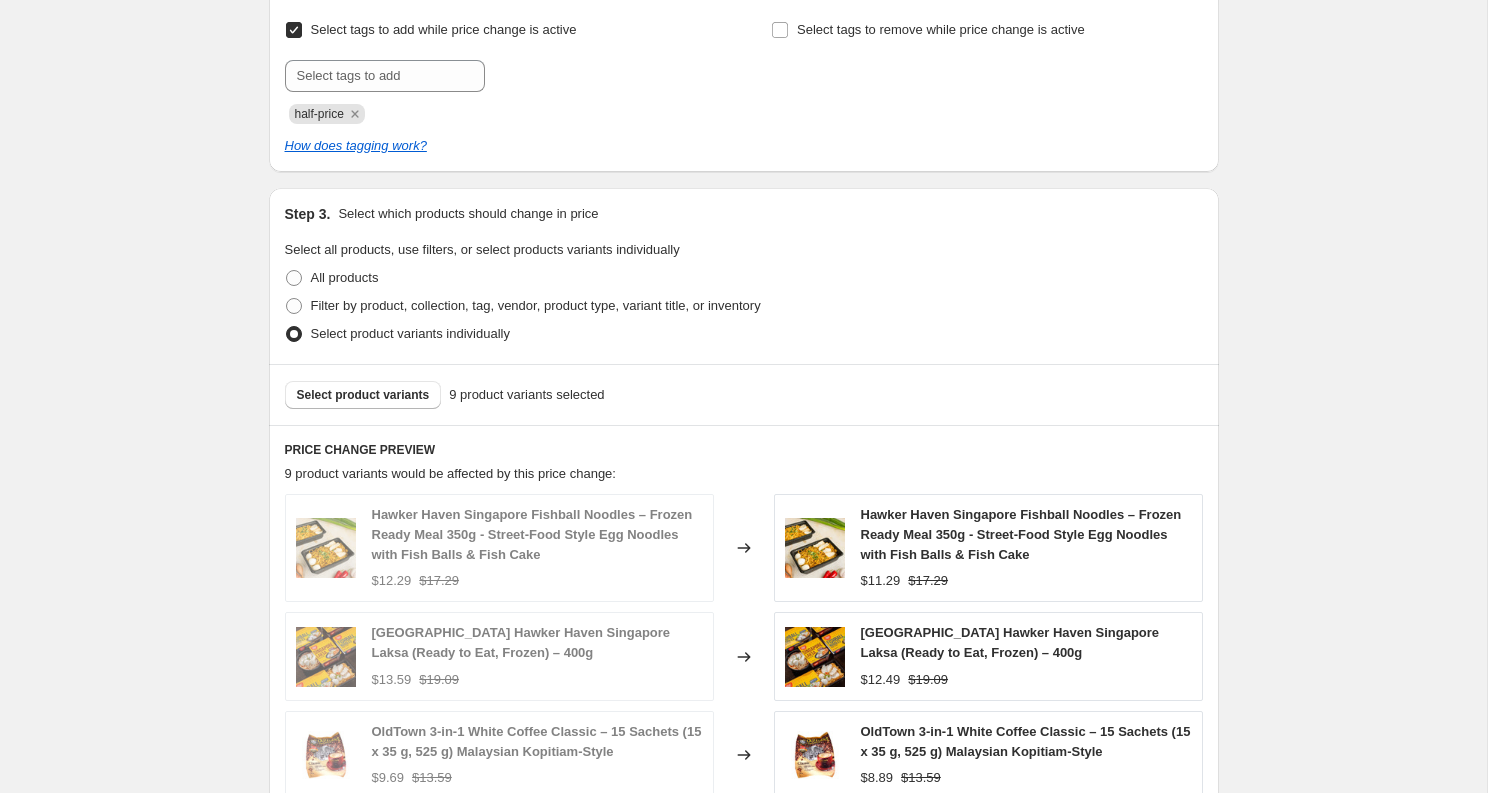 scroll, scrollTop: 1889, scrollLeft: 0, axis: vertical 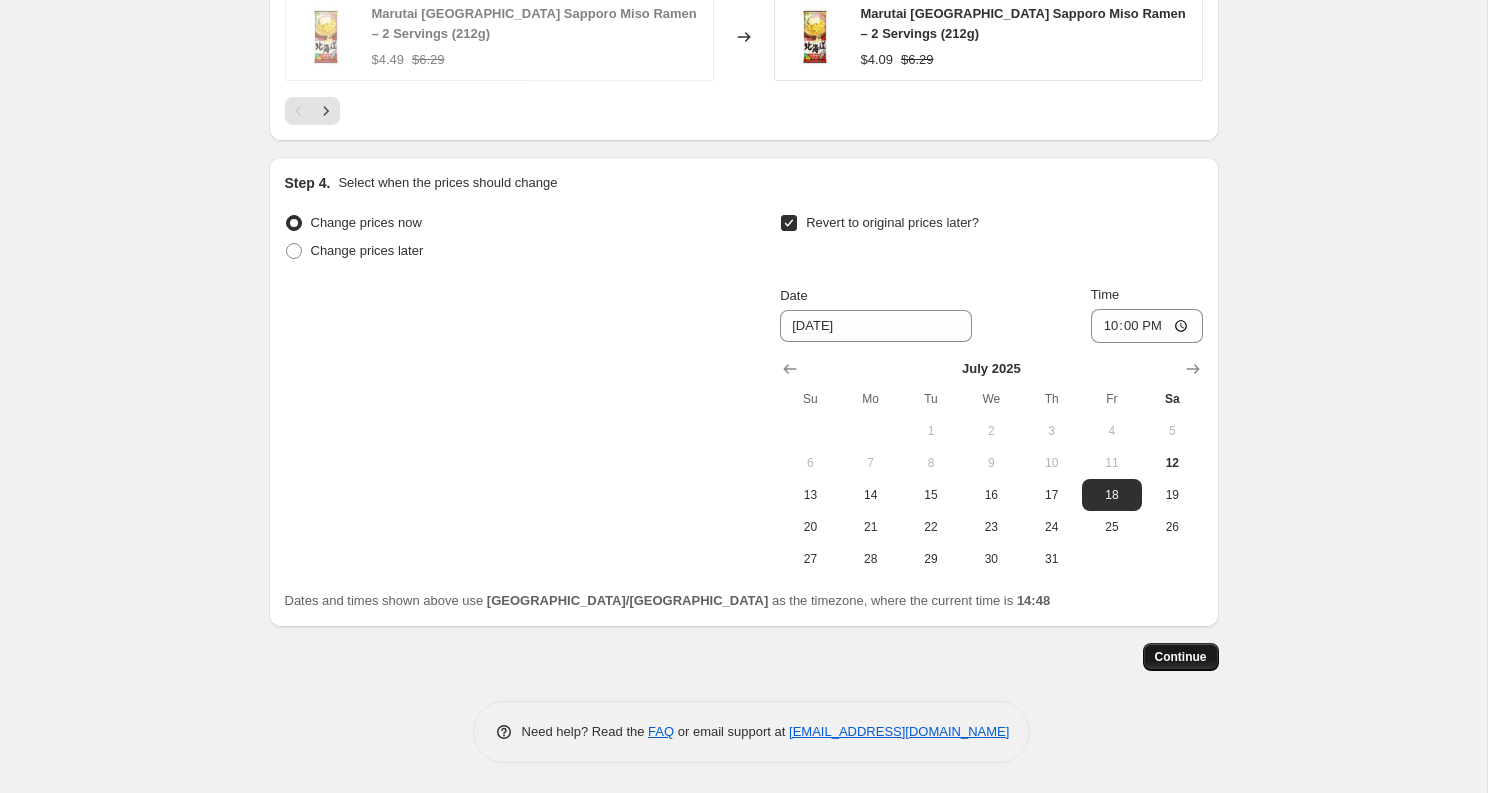 click on "Continue" at bounding box center [1181, 657] 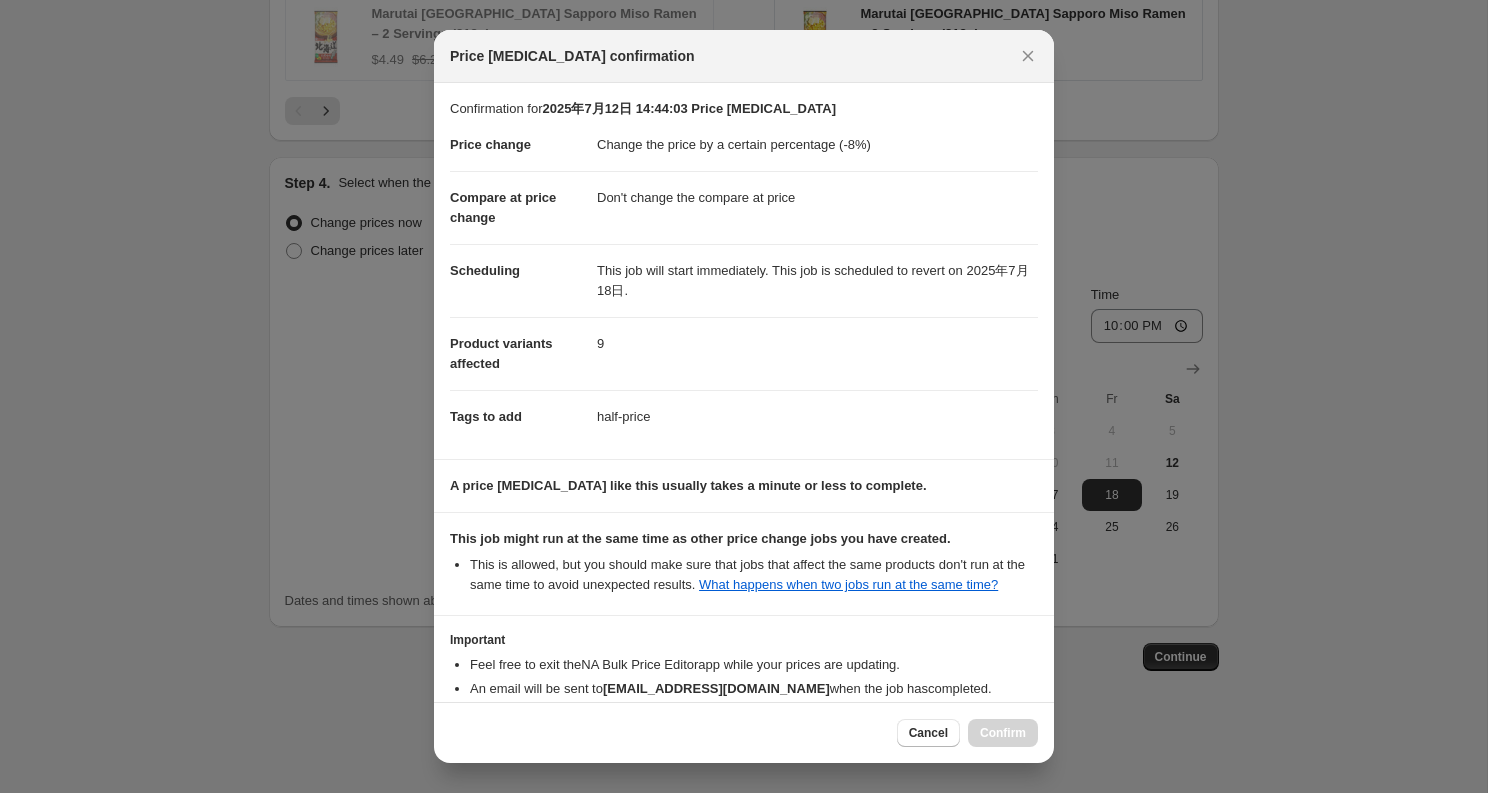 scroll, scrollTop: 142, scrollLeft: 0, axis: vertical 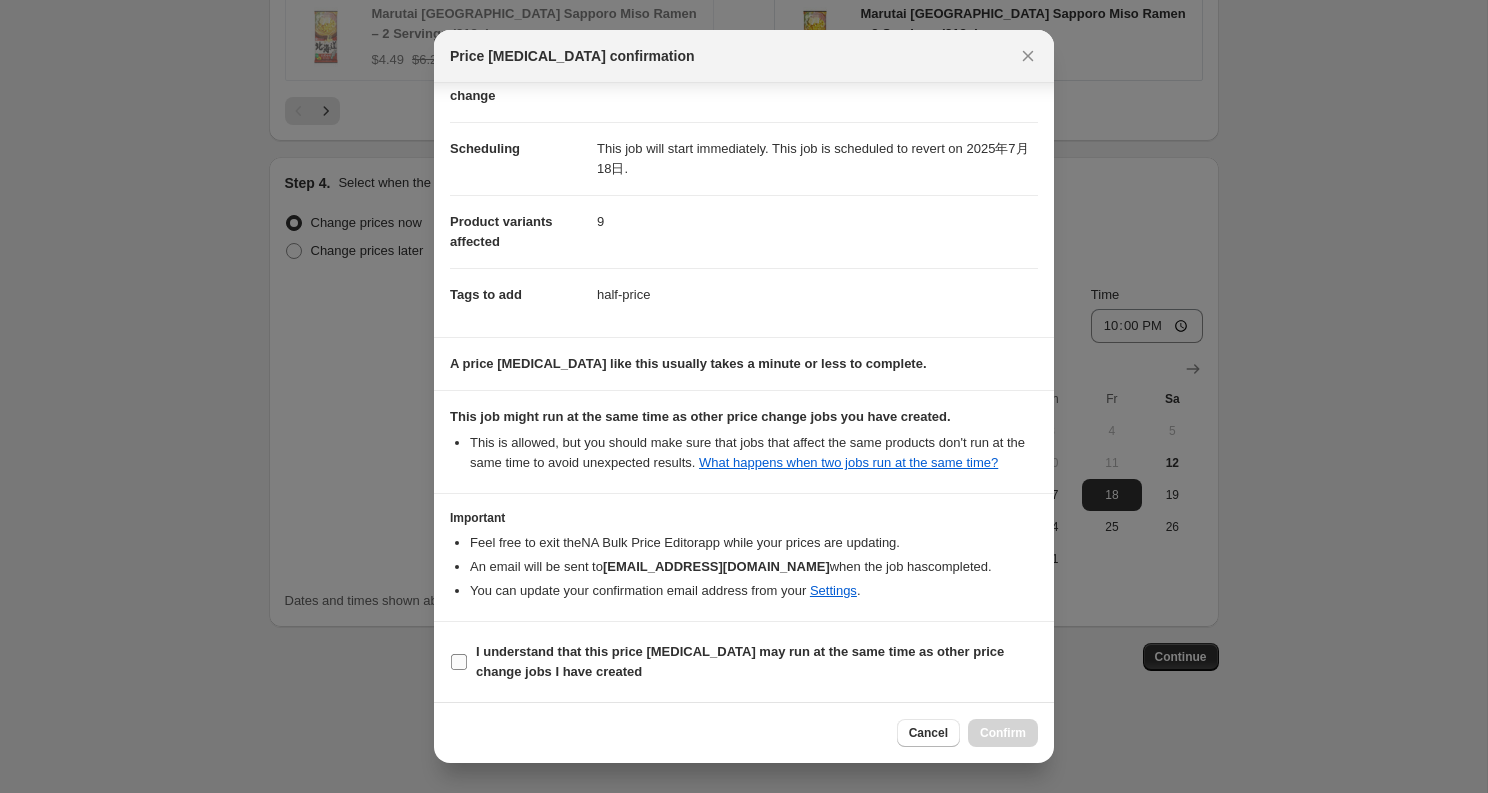 click on "I understand that this price change job may run at the same time as other price change jobs I have created" at bounding box center (740, 661) 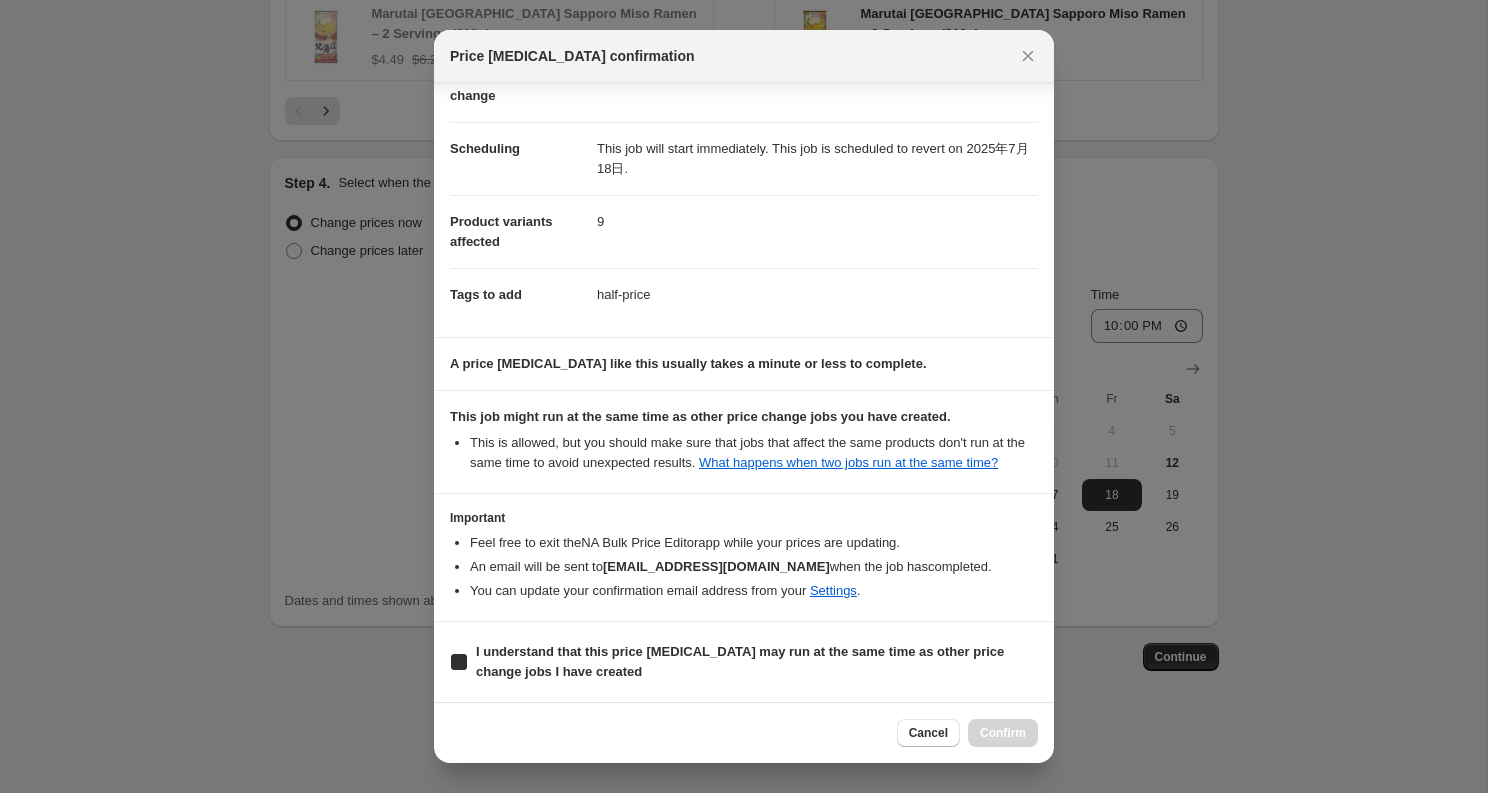 checkbox on "true" 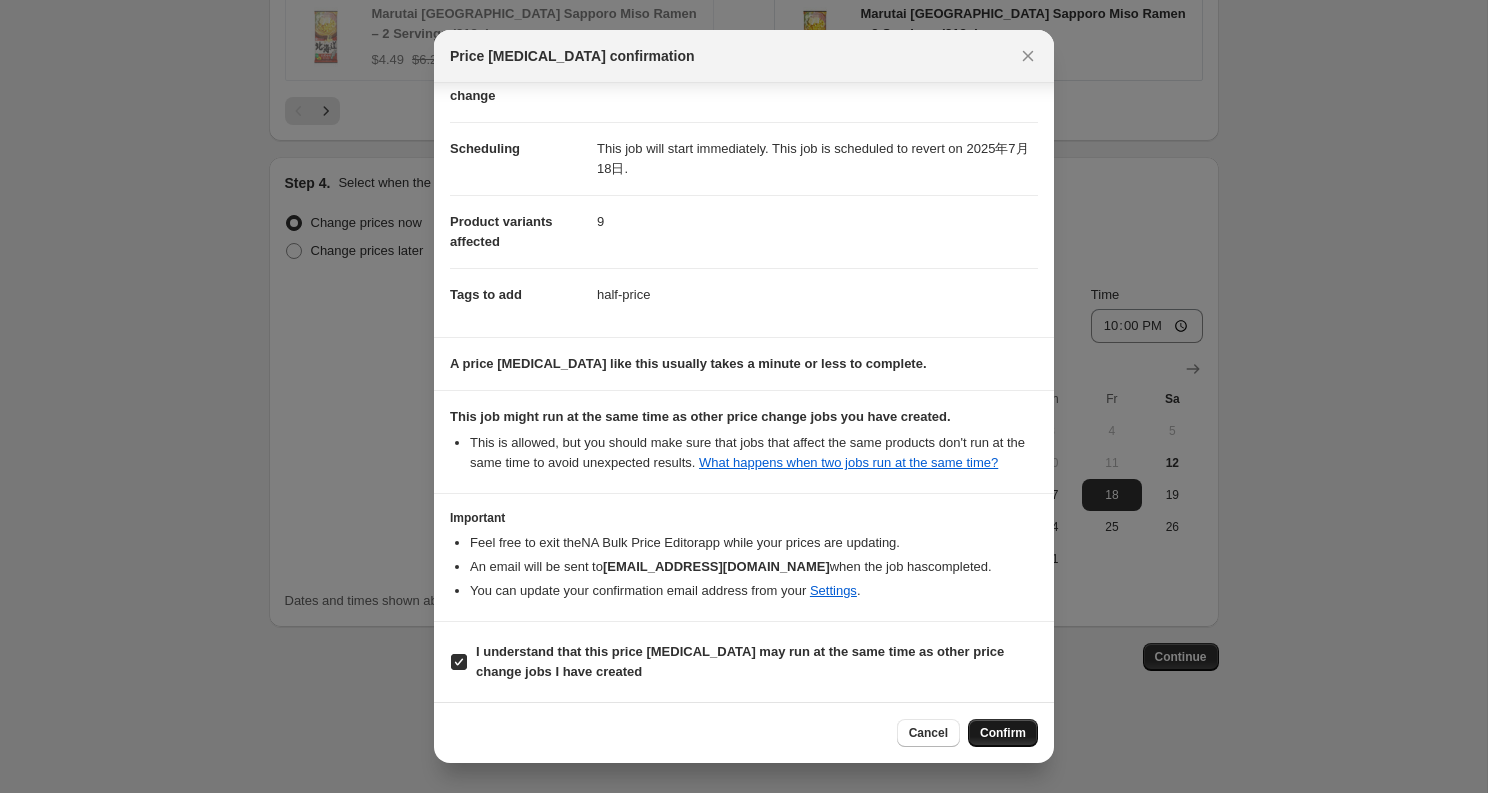 click on "Confirm" at bounding box center [1003, 733] 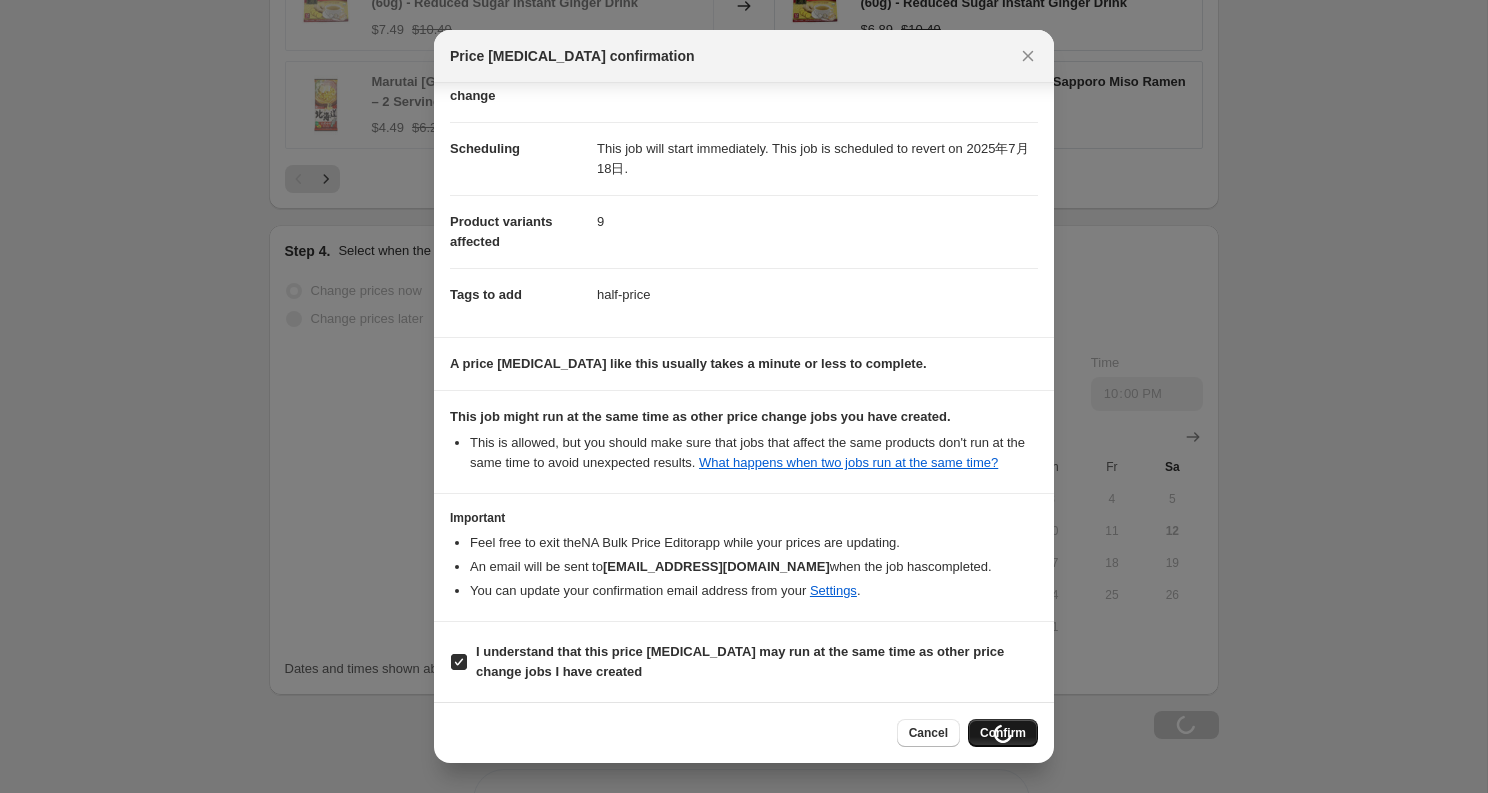 scroll, scrollTop: 1957, scrollLeft: 0, axis: vertical 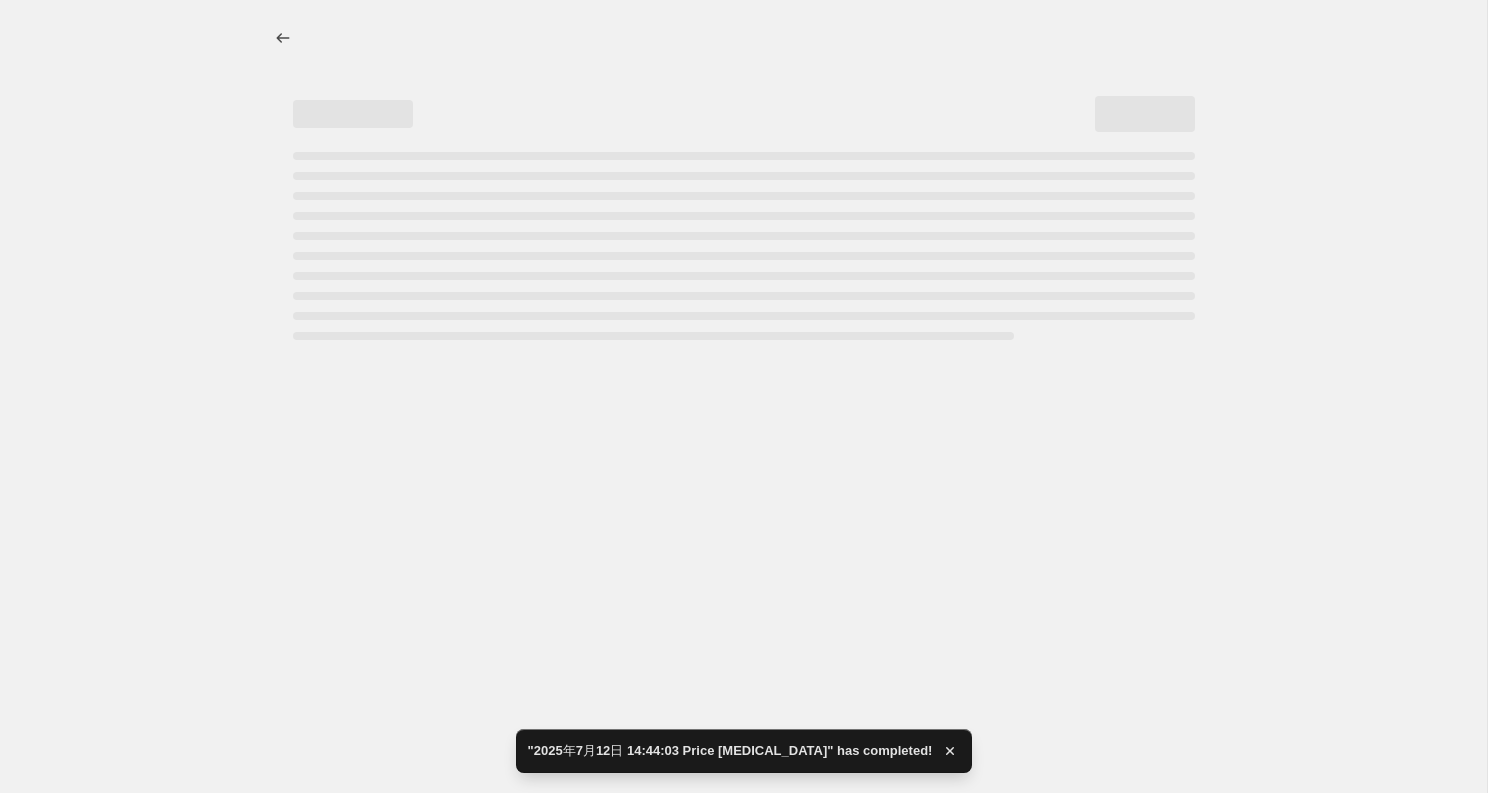 select on "percentage" 